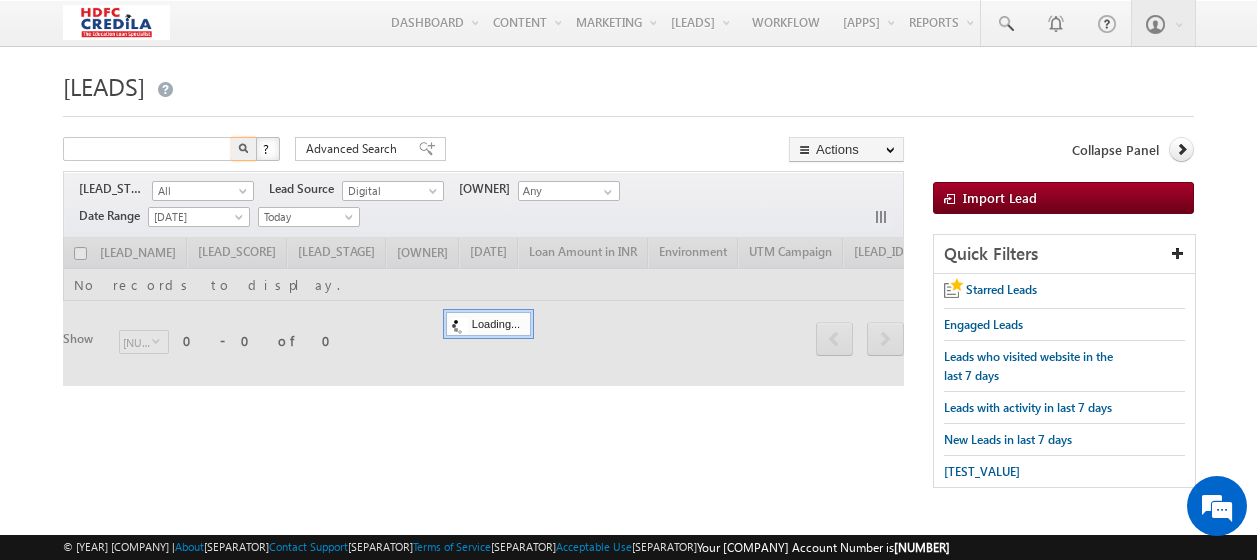 scroll, scrollTop: 56, scrollLeft: 0, axis: vertical 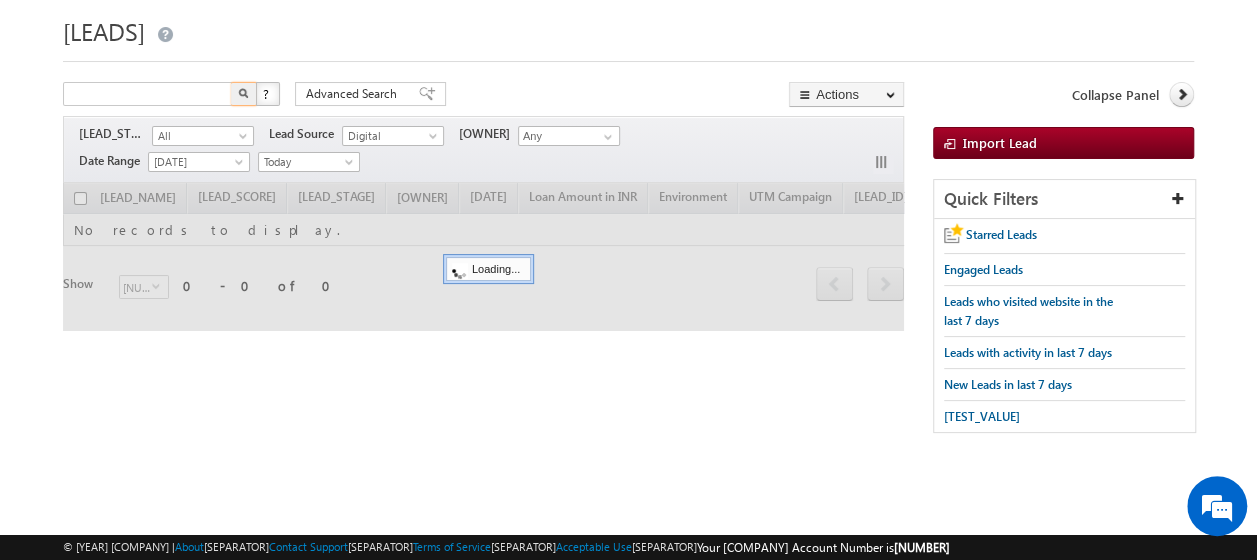 click on "[COMPANY] [FIRST_NAME] [LAST_NAME]
[EMAIL]" at bounding box center [628, 227] 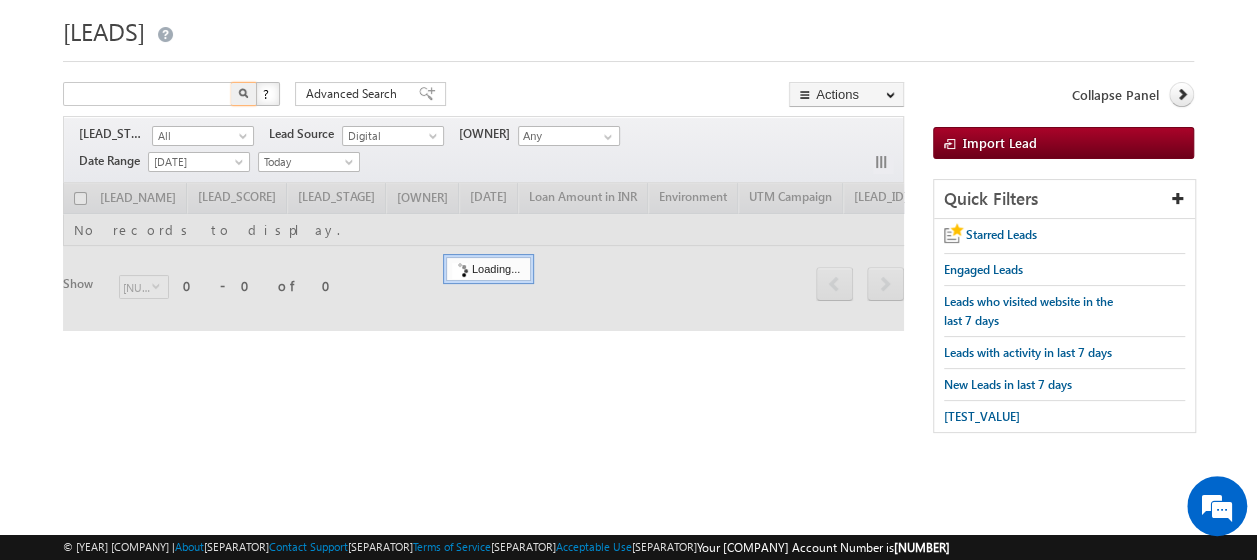 scroll, scrollTop: 56, scrollLeft: 0, axis: vertical 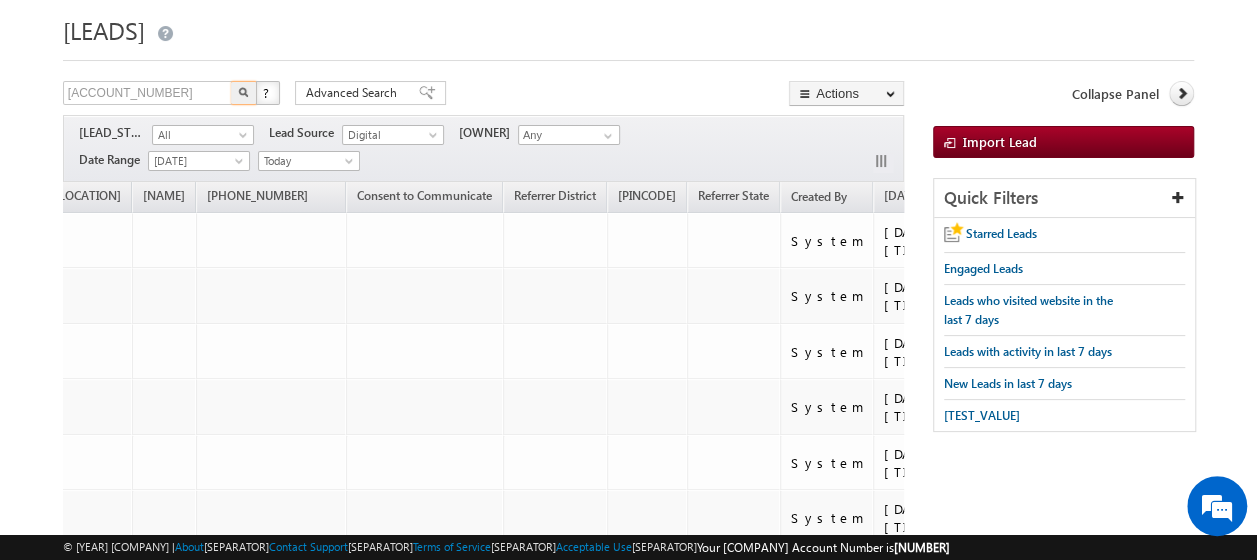 type on "[ACCOUNT_NUMBER]" 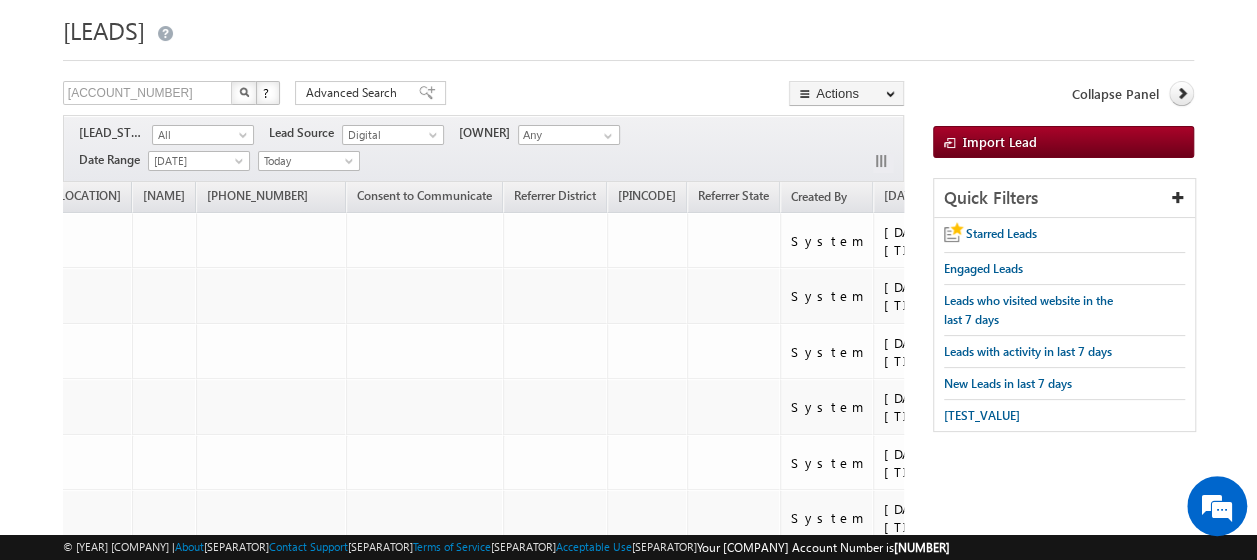 click at bounding box center (244, 92) 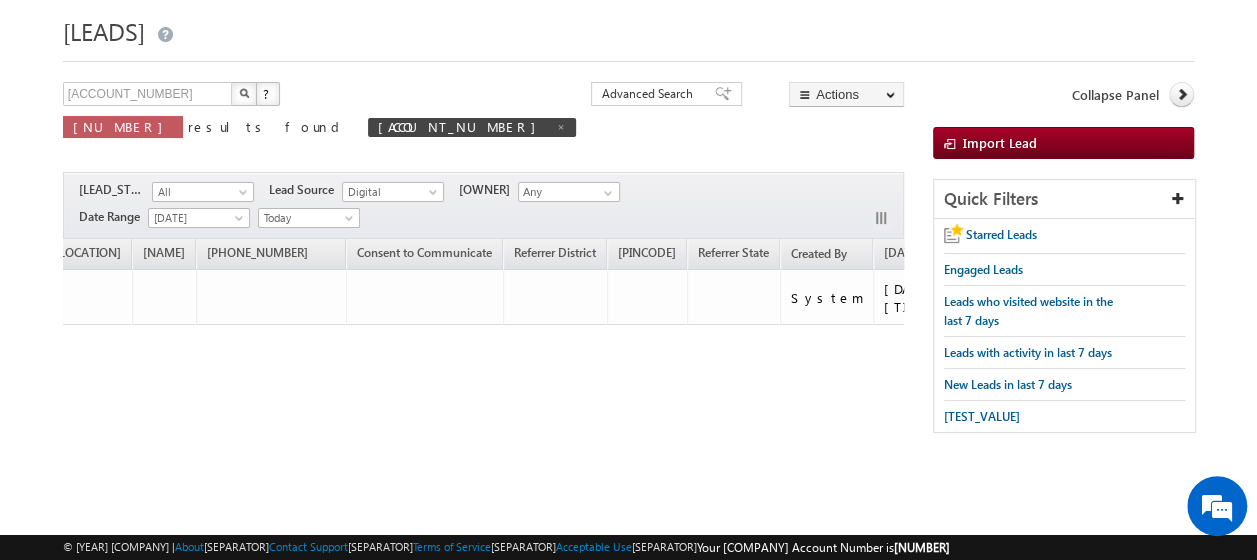 click at bounding box center (244, 93) 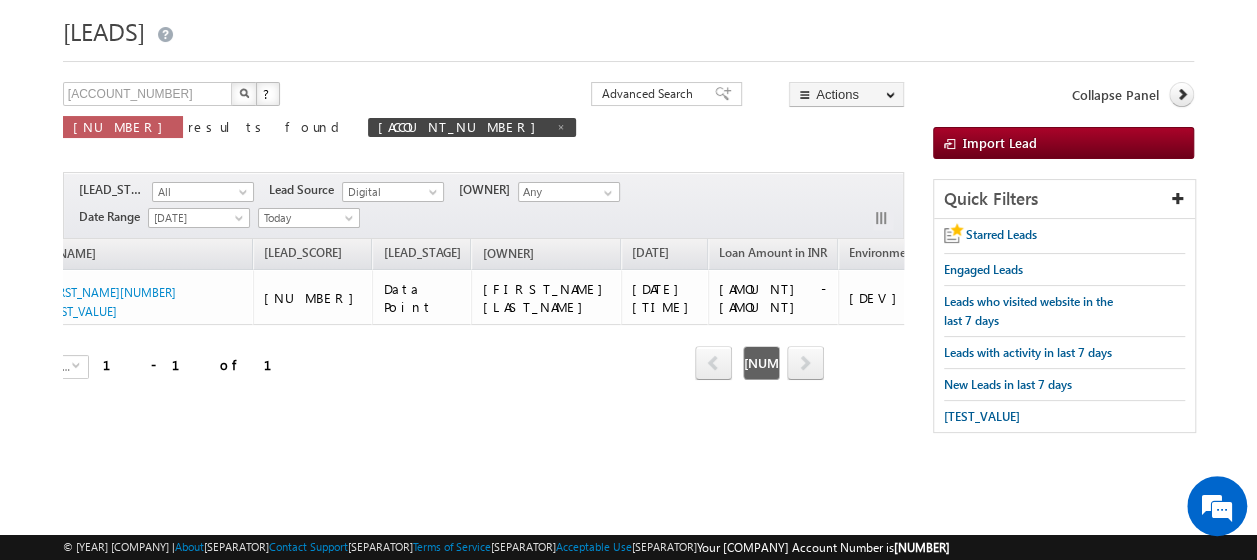 scroll, scrollTop: 0, scrollLeft: 0, axis: both 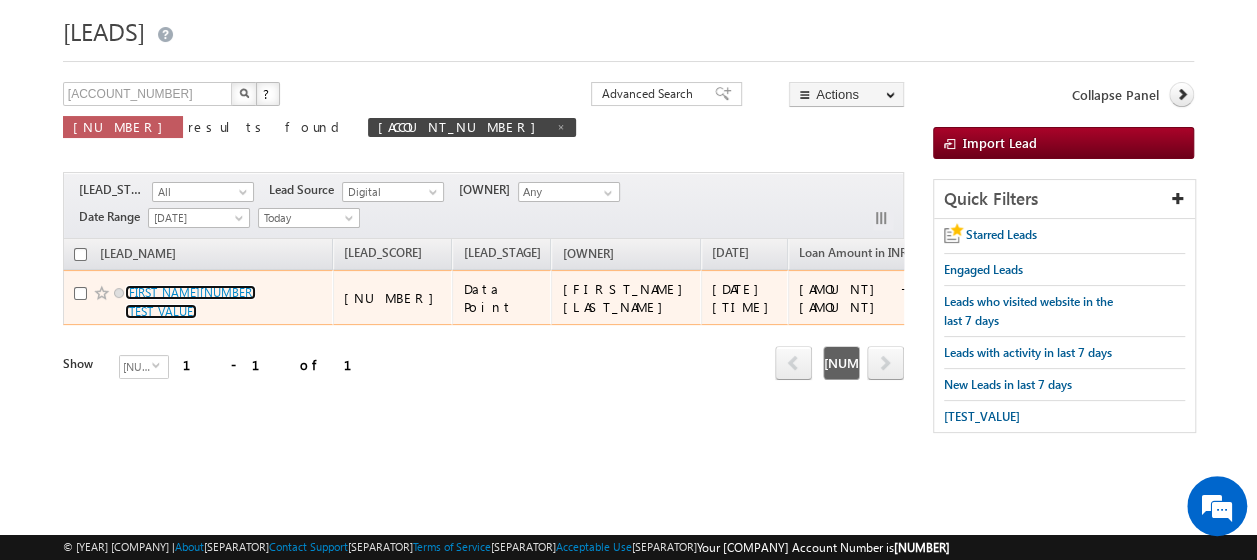 drag, startPoint x: 160, startPoint y: 286, endPoint x: 257, endPoint y: 312, distance: 100.4241 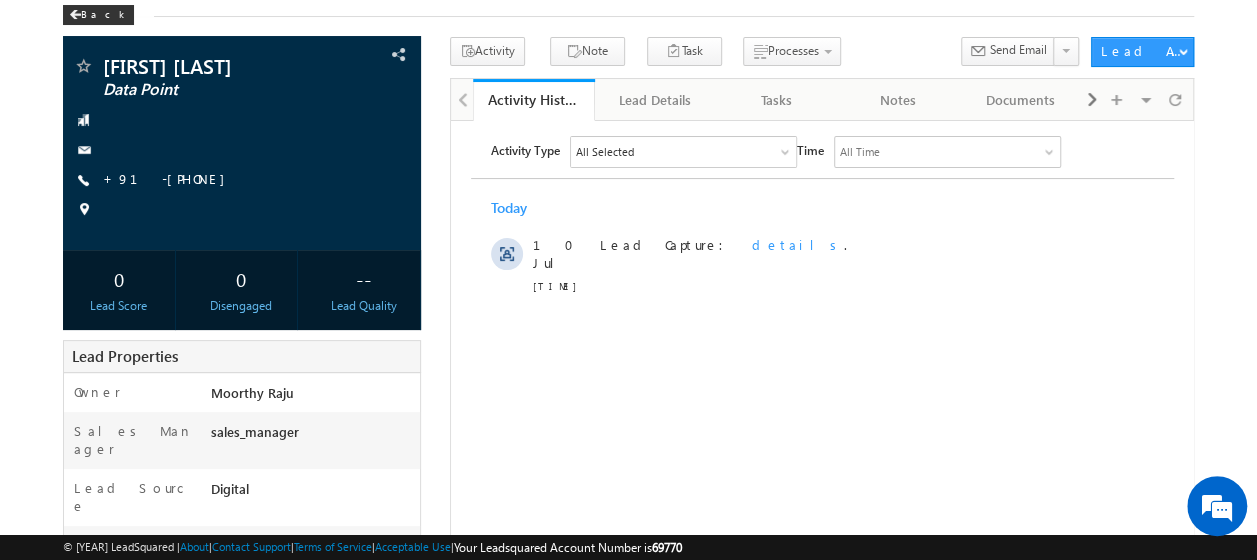 scroll, scrollTop: 0, scrollLeft: 0, axis: both 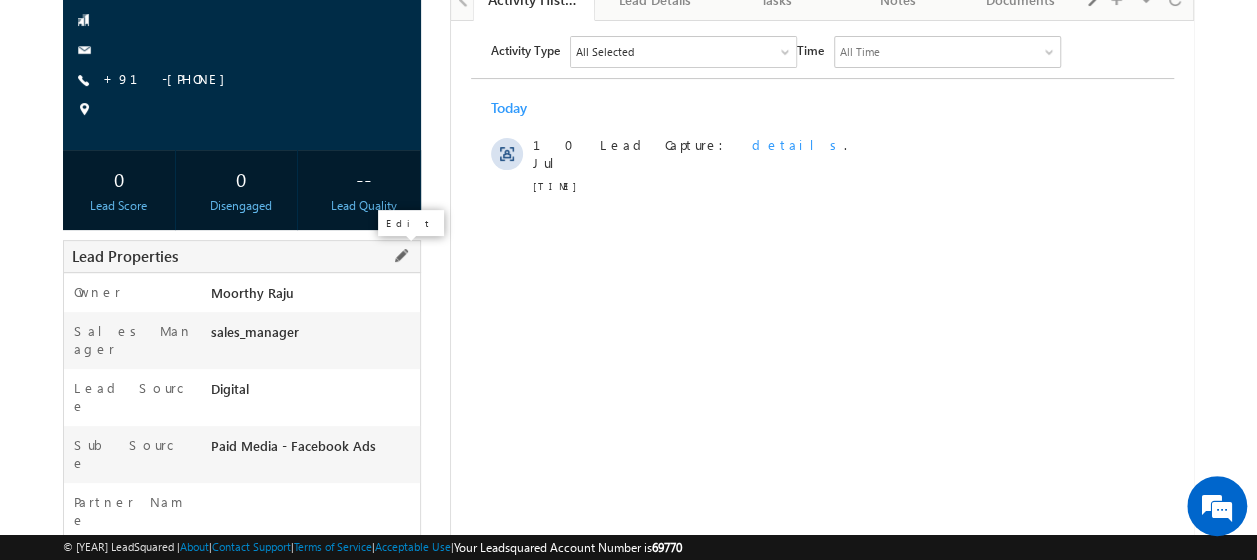 click at bounding box center (401, 256) 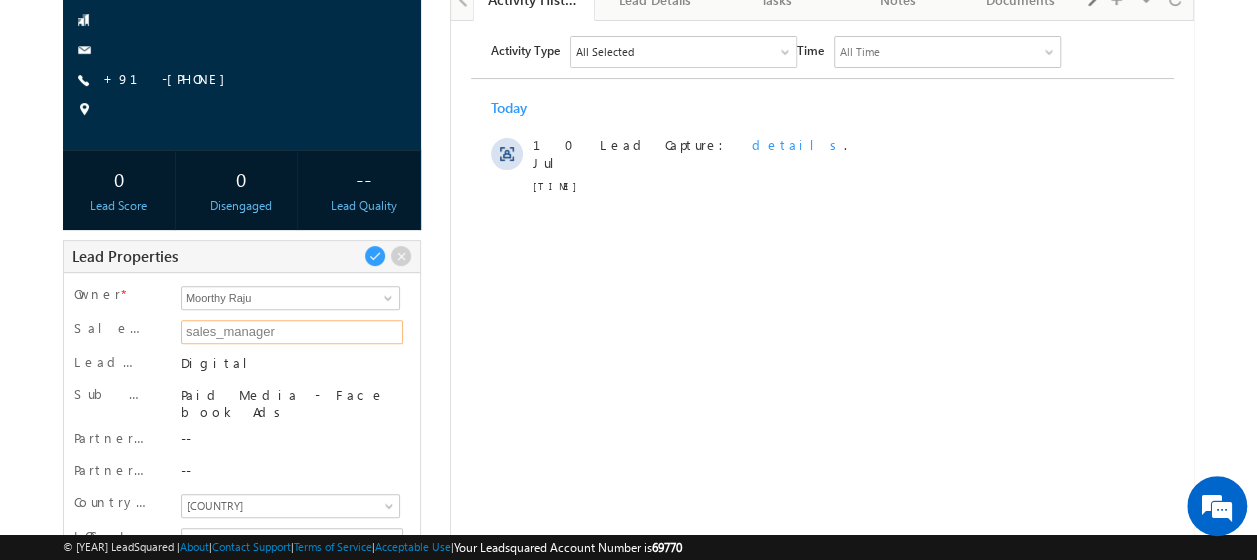 click on "sales_manager" at bounding box center [292, 332] 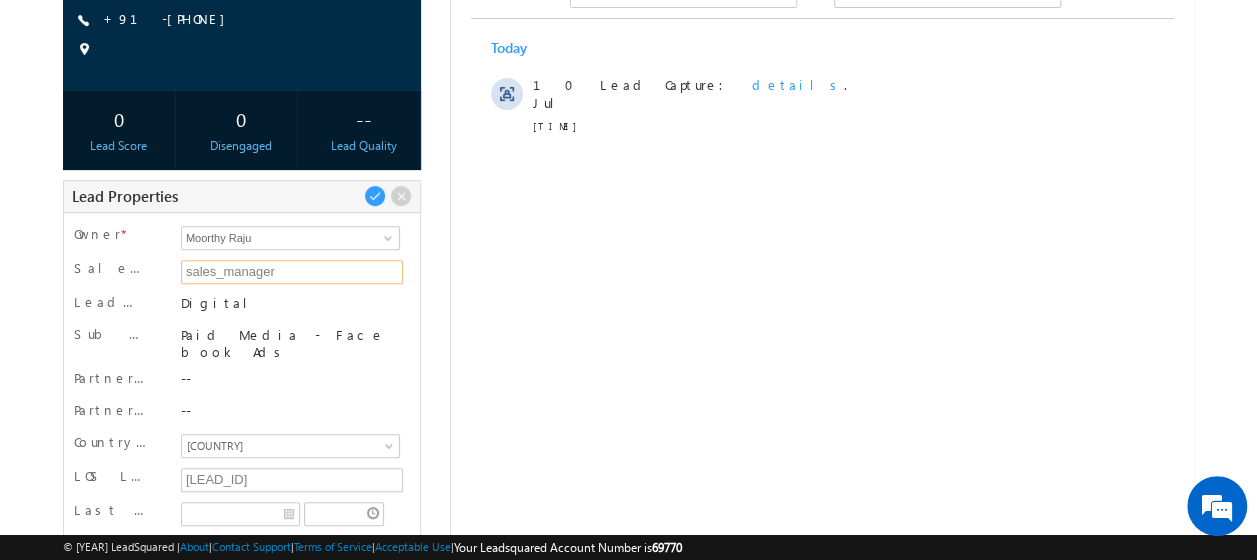 scroll, scrollTop: 300, scrollLeft: 0, axis: vertical 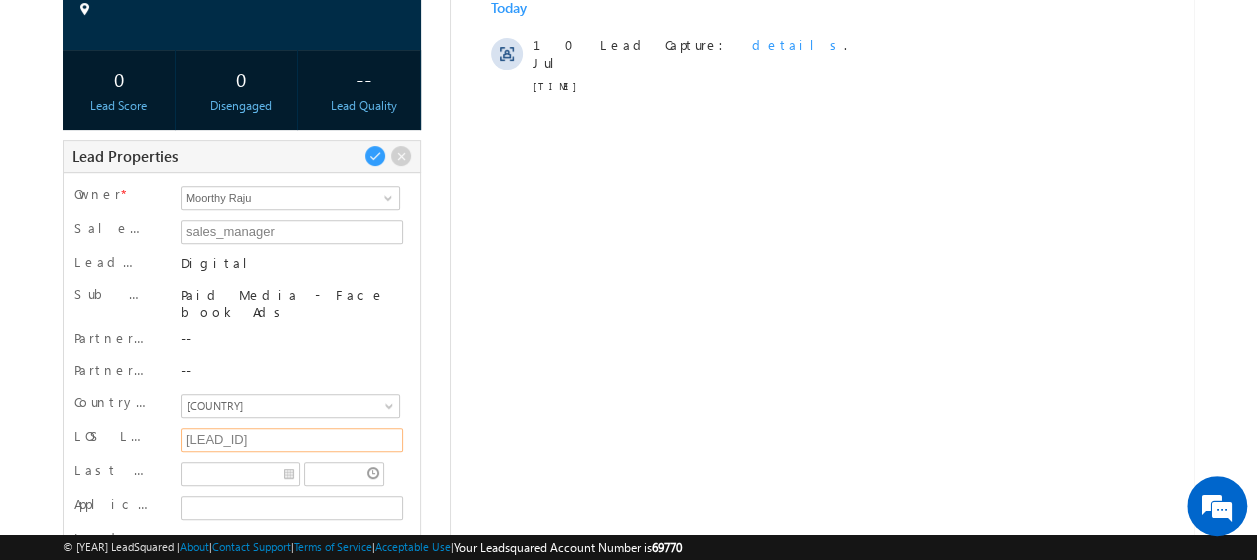 click on "L250710003045" at bounding box center [292, 440] 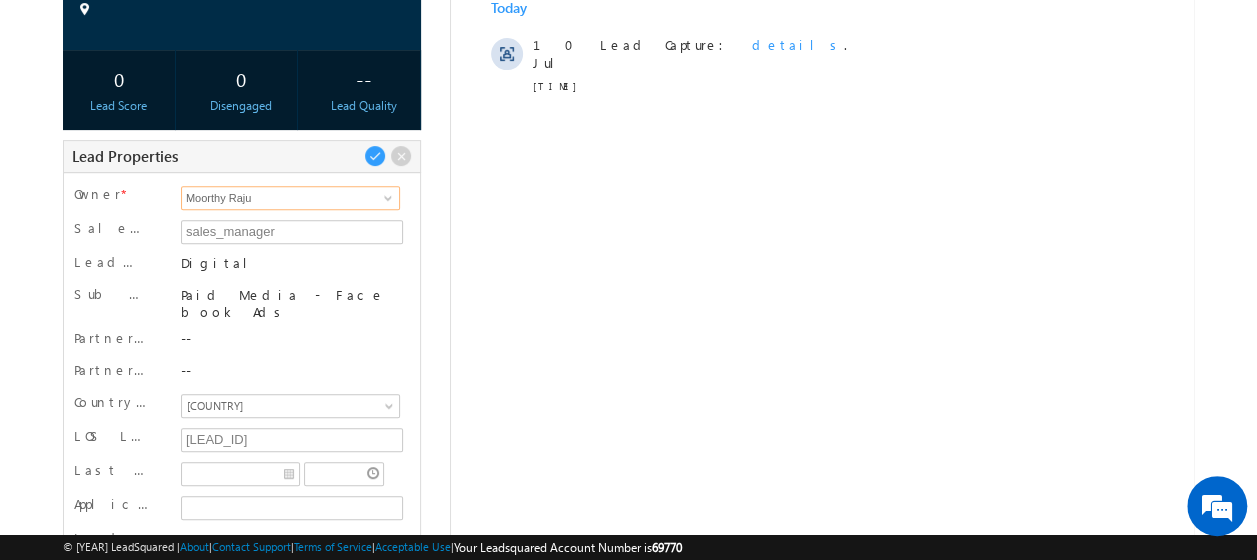 click on "[FIRST_NAME] [LAST_NAME]" at bounding box center [290, 198] 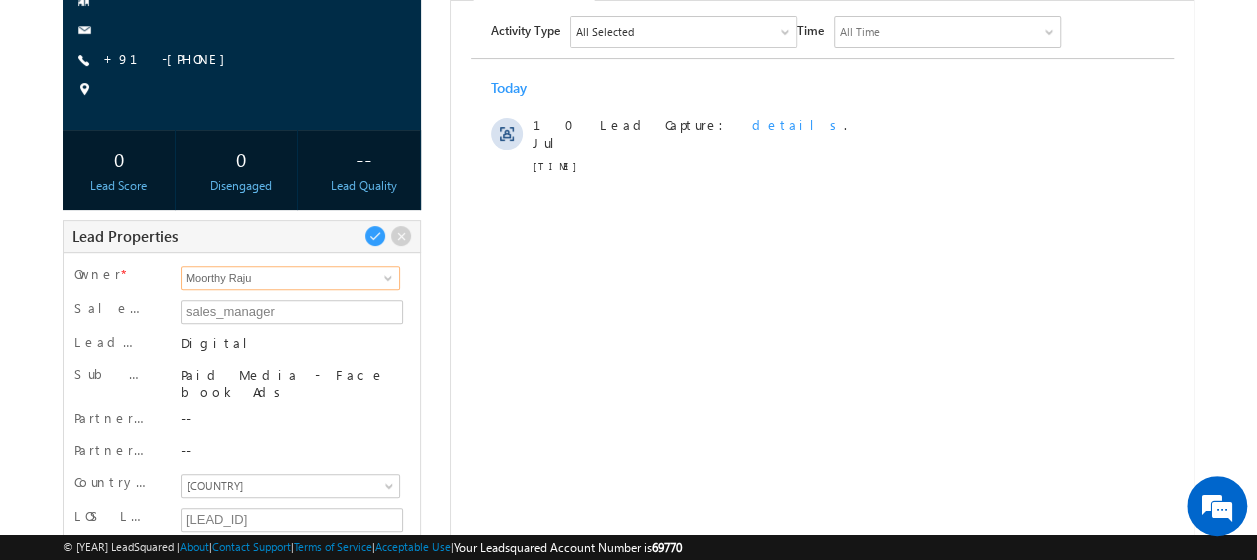 scroll, scrollTop: 120, scrollLeft: 0, axis: vertical 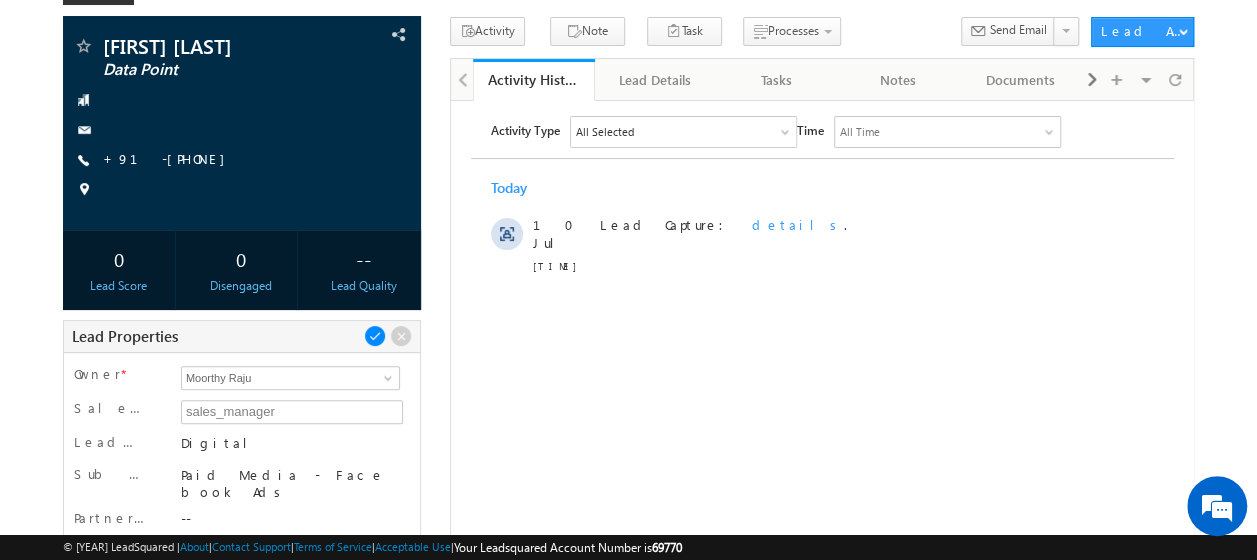 click at bounding box center (375, 336) 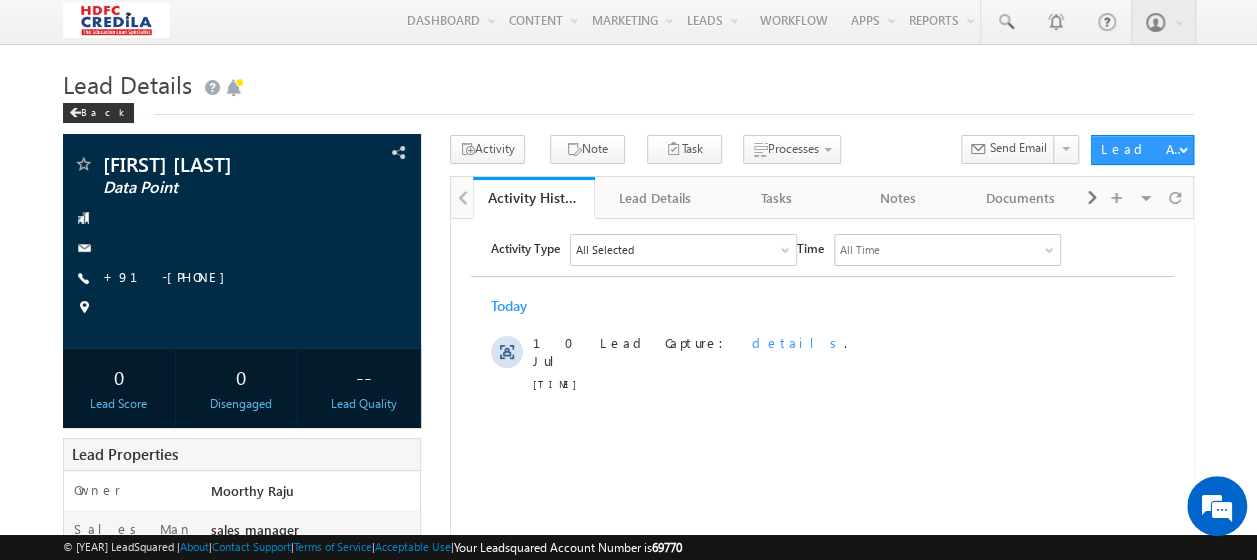 scroll, scrollTop: 0, scrollLeft: 0, axis: both 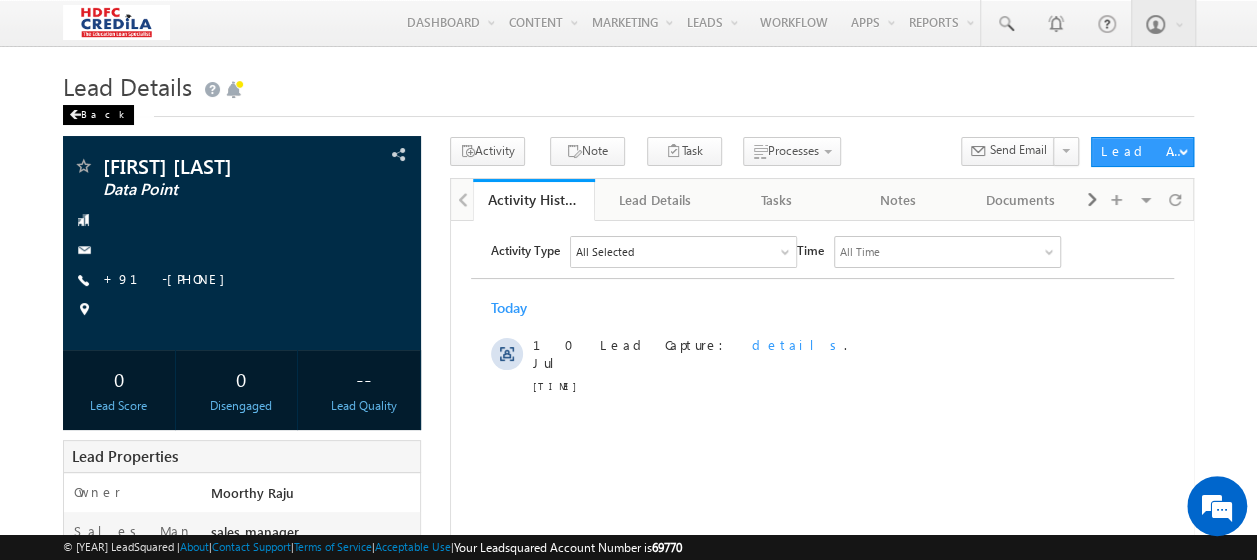 click on "Back" at bounding box center (98, 115) 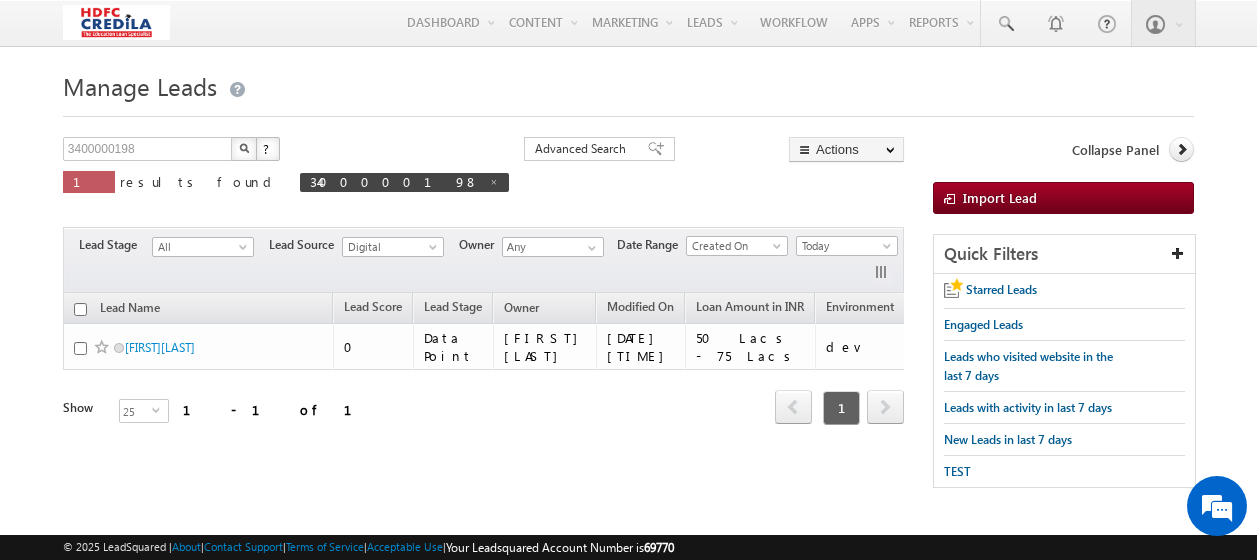 scroll, scrollTop: 0, scrollLeft: 0, axis: both 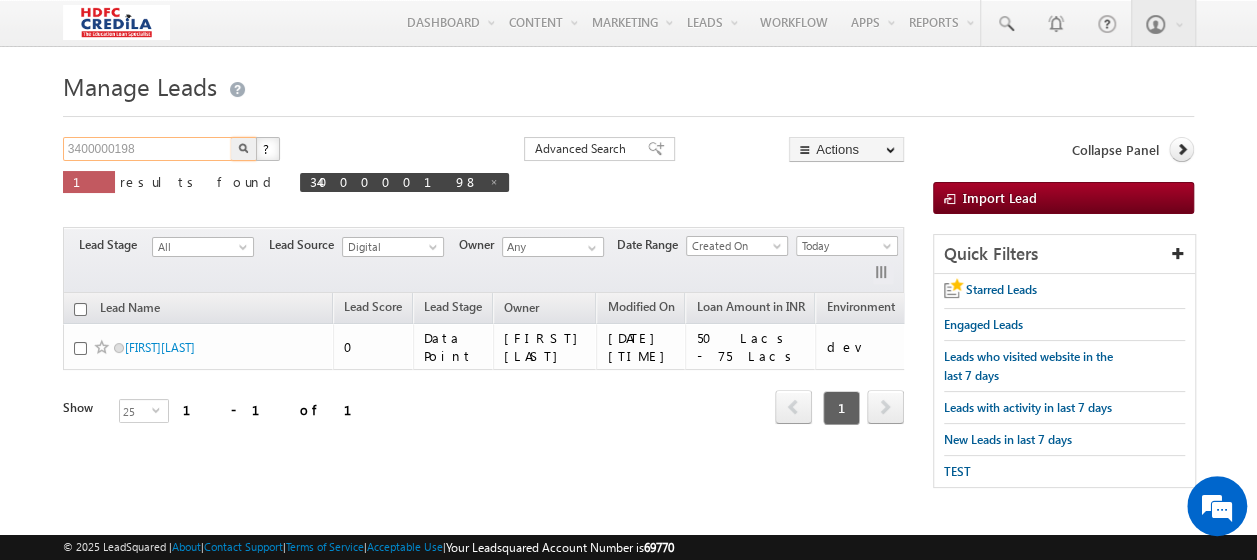 drag, startPoint x: 173, startPoint y: 149, endPoint x: 35, endPoint y: 145, distance: 138.05795 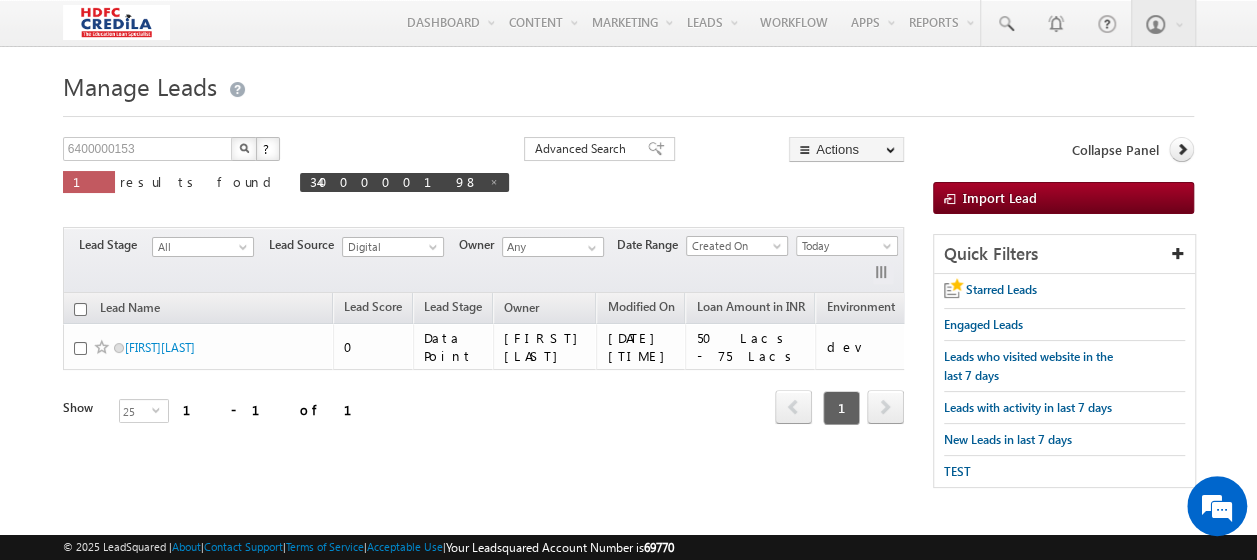 click at bounding box center (244, 148) 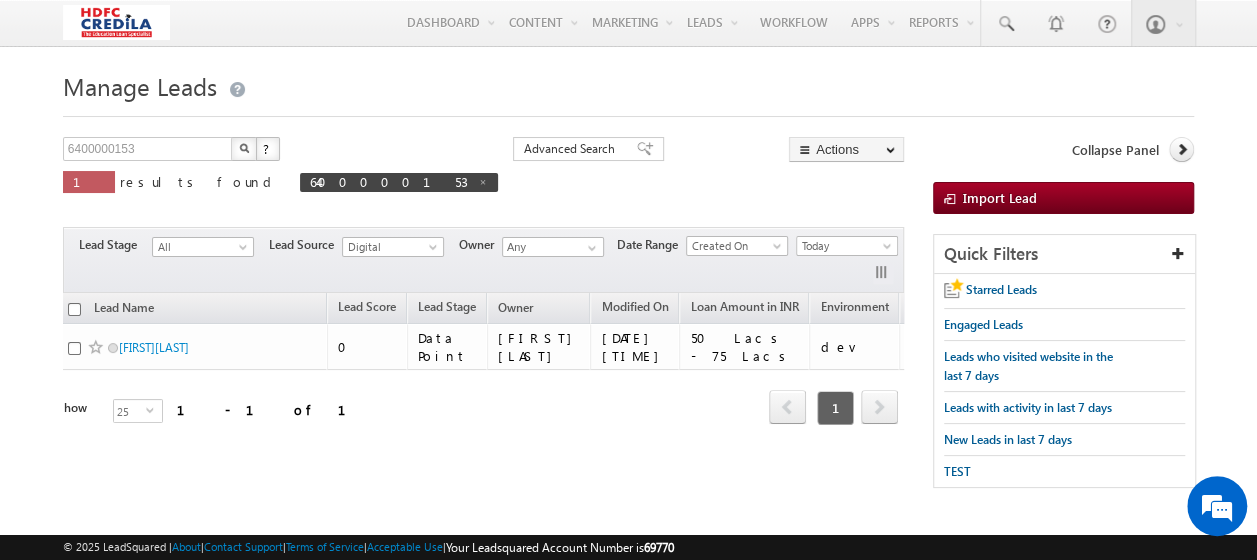 scroll, scrollTop: 0, scrollLeft: 0, axis: both 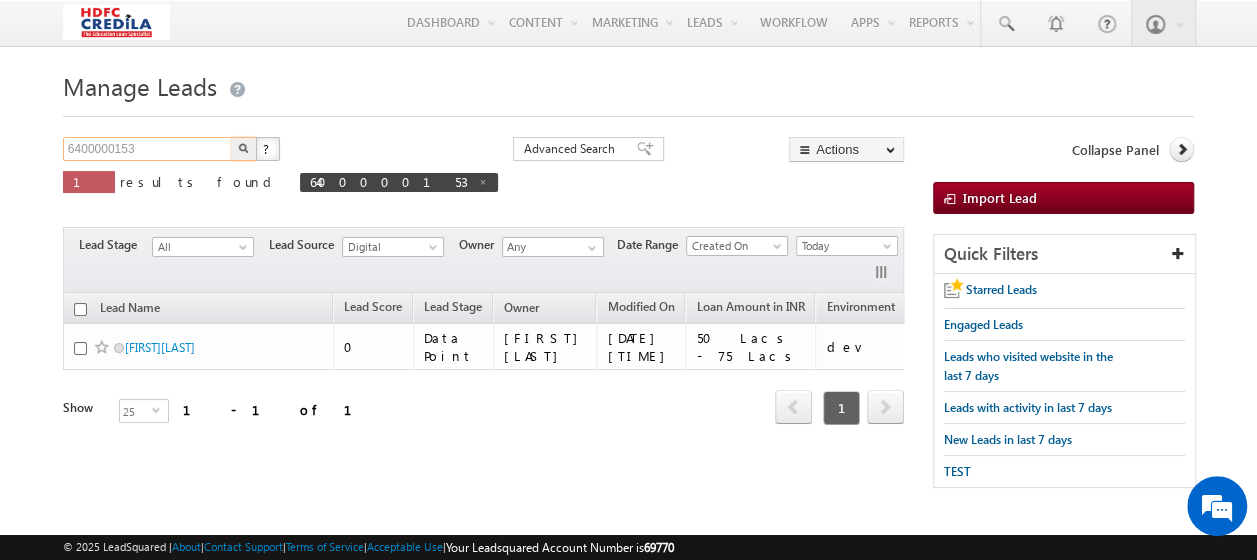 drag, startPoint x: 158, startPoint y: 146, endPoint x: 58, endPoint y: 146, distance: 100 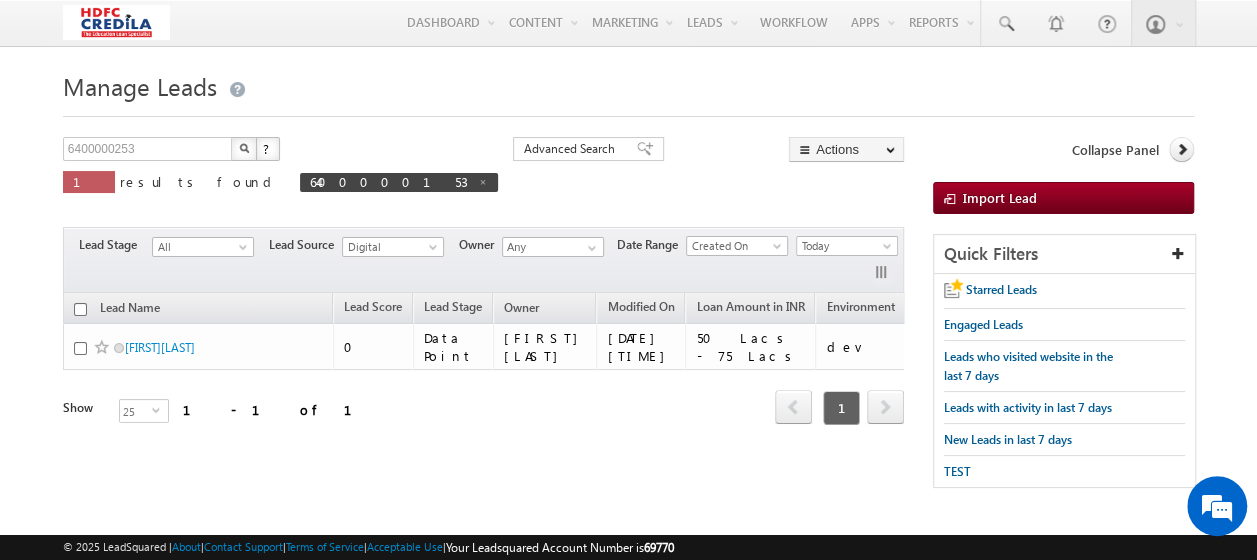 click at bounding box center [244, 148] 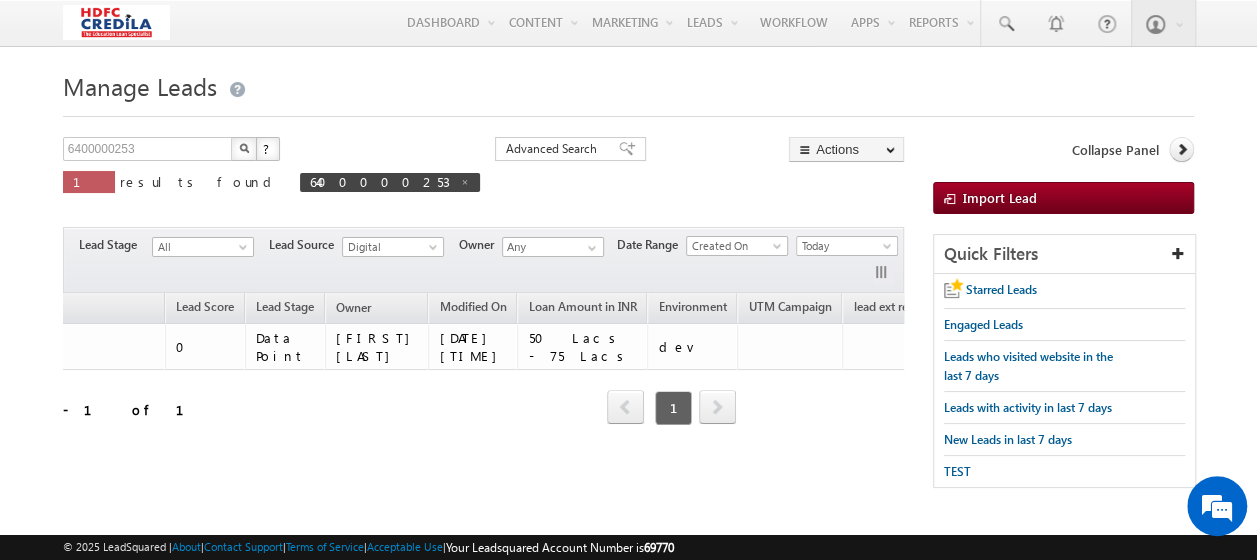 scroll, scrollTop: 0, scrollLeft: 0, axis: both 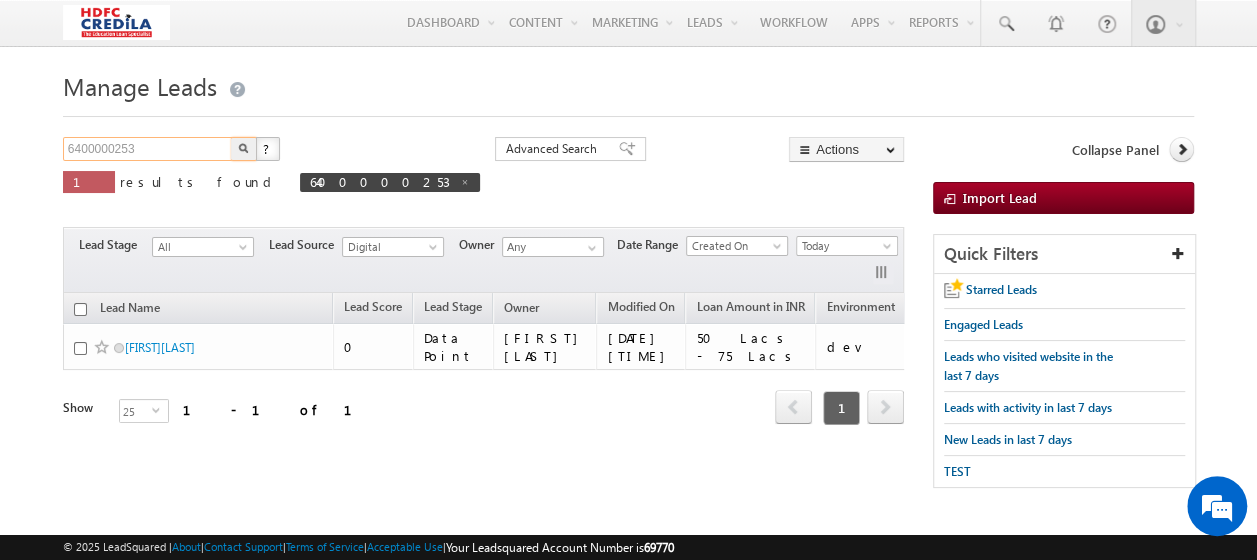 drag, startPoint x: 157, startPoint y: 146, endPoint x: 28, endPoint y: 139, distance: 129.18979 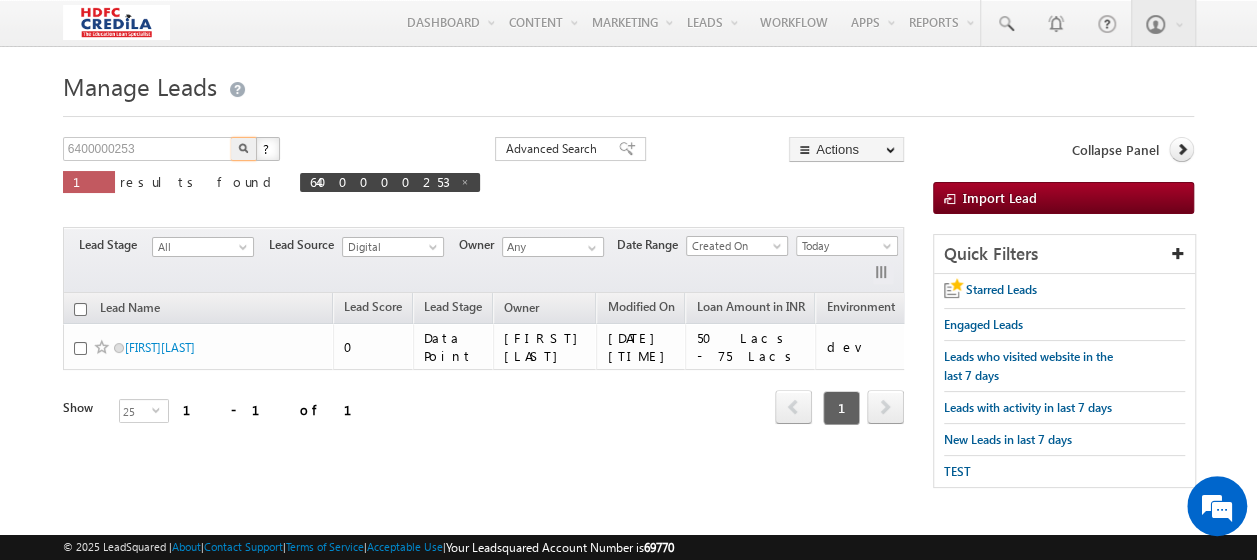 click at bounding box center [244, 149] 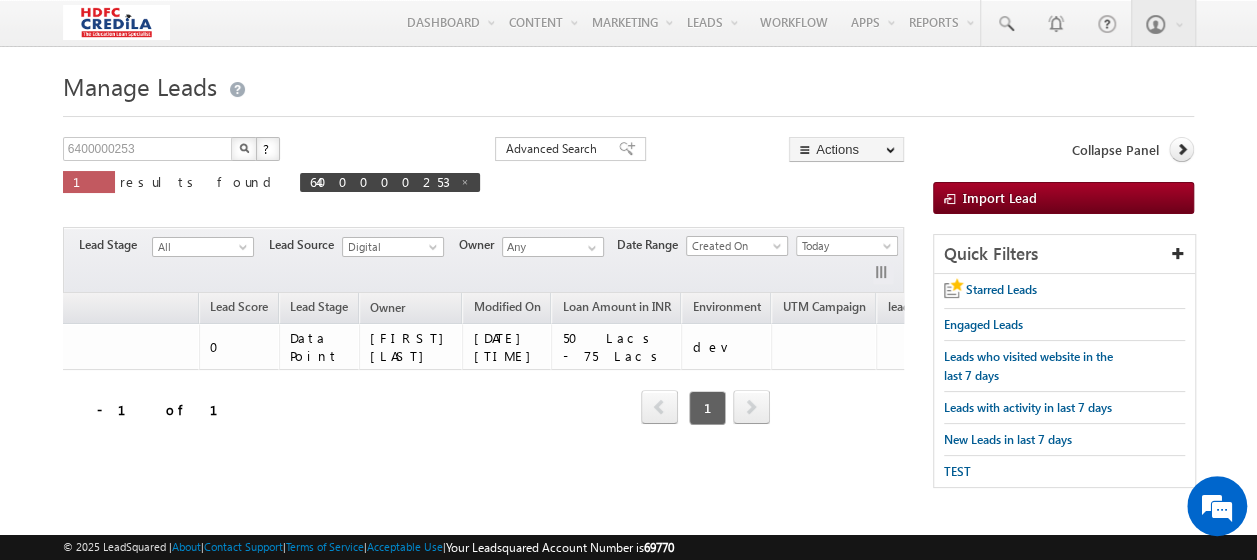 scroll, scrollTop: 0, scrollLeft: 0, axis: both 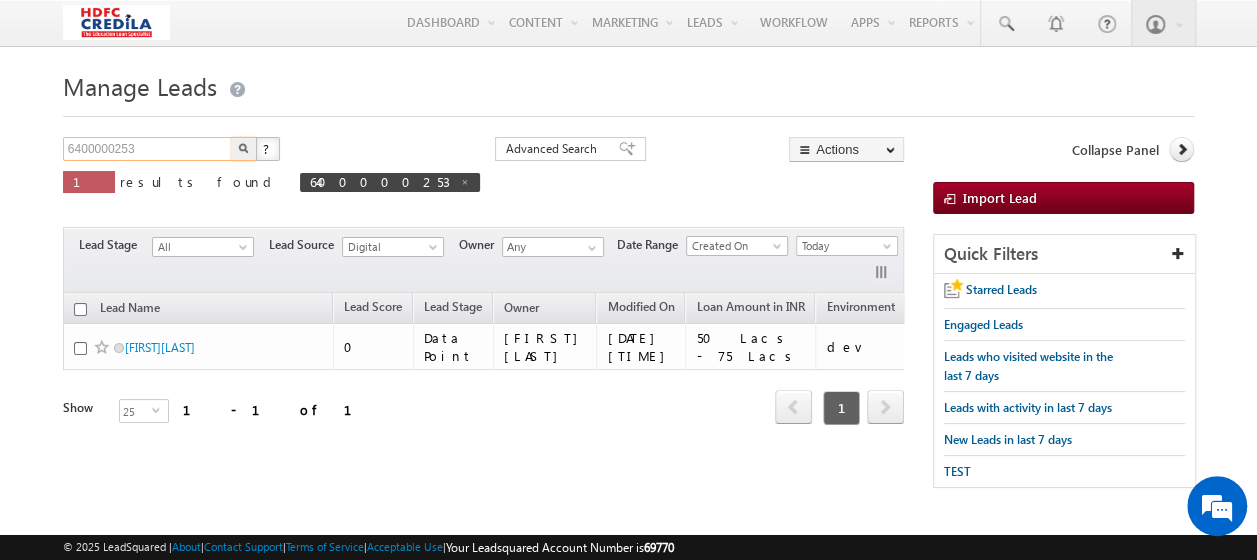drag, startPoint x: 143, startPoint y: 148, endPoint x: 25, endPoint y: 147, distance: 118.004234 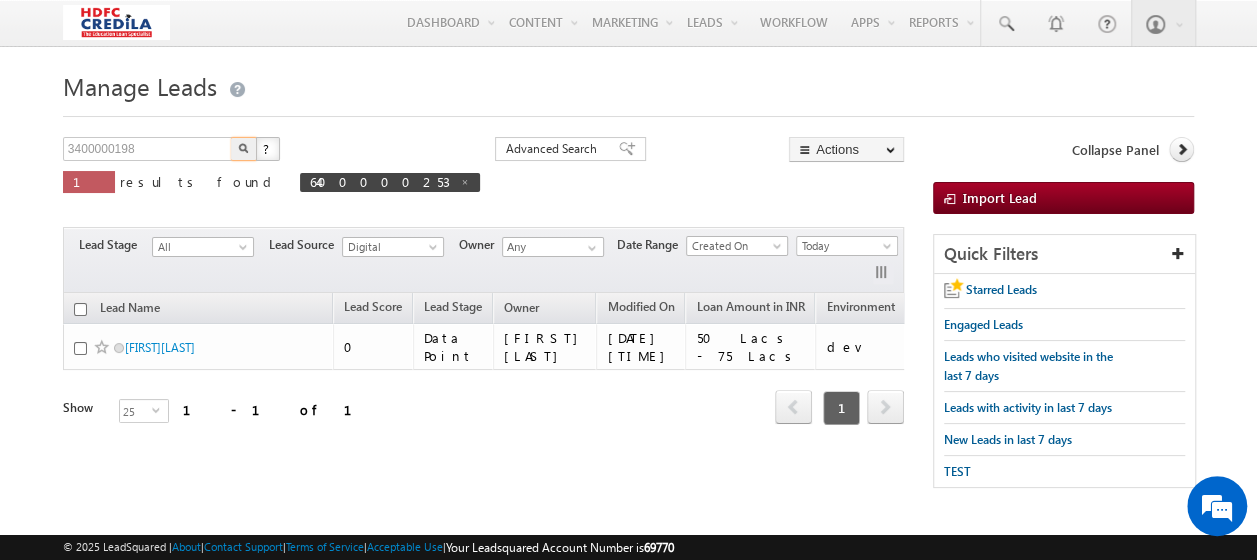 click at bounding box center (243, 148) 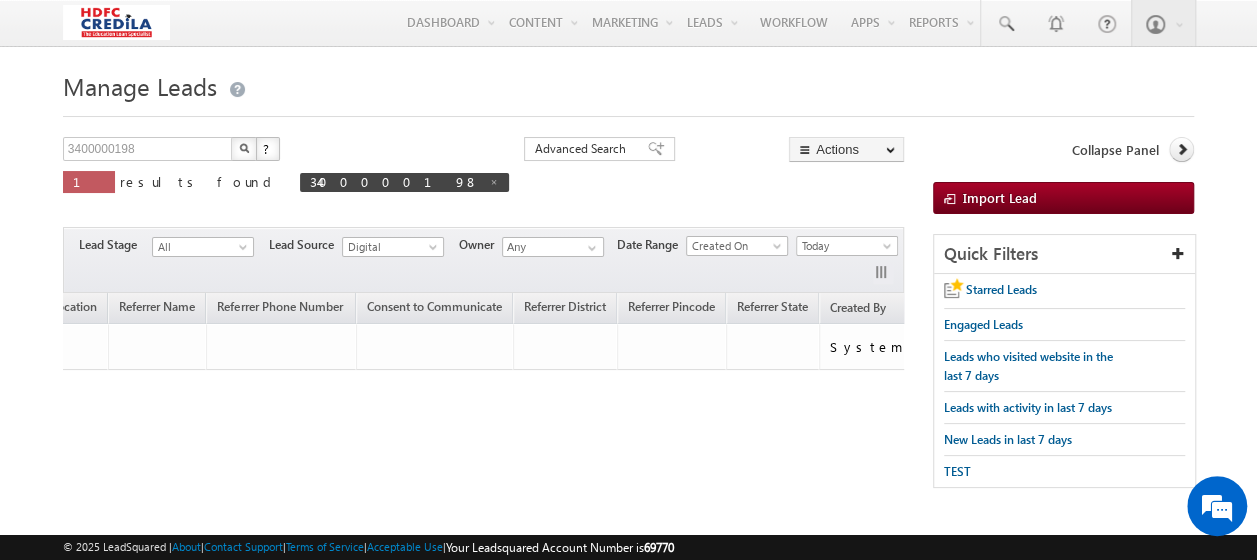 scroll, scrollTop: 0, scrollLeft: 1444, axis: horizontal 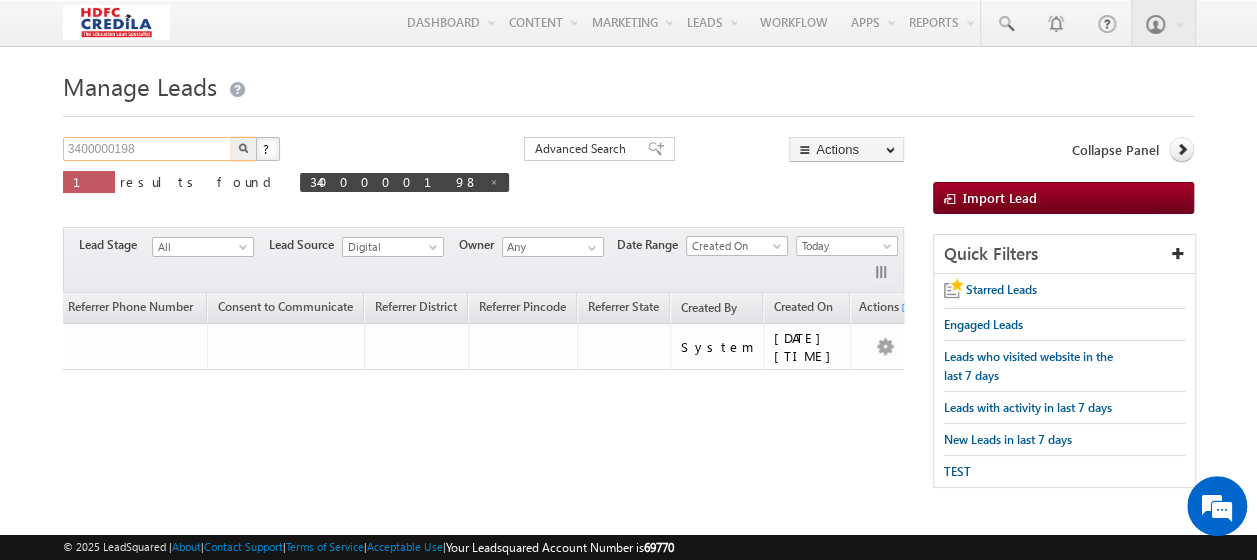 drag, startPoint x: 156, startPoint y: 150, endPoint x: 0, endPoint y: 148, distance: 156.01282 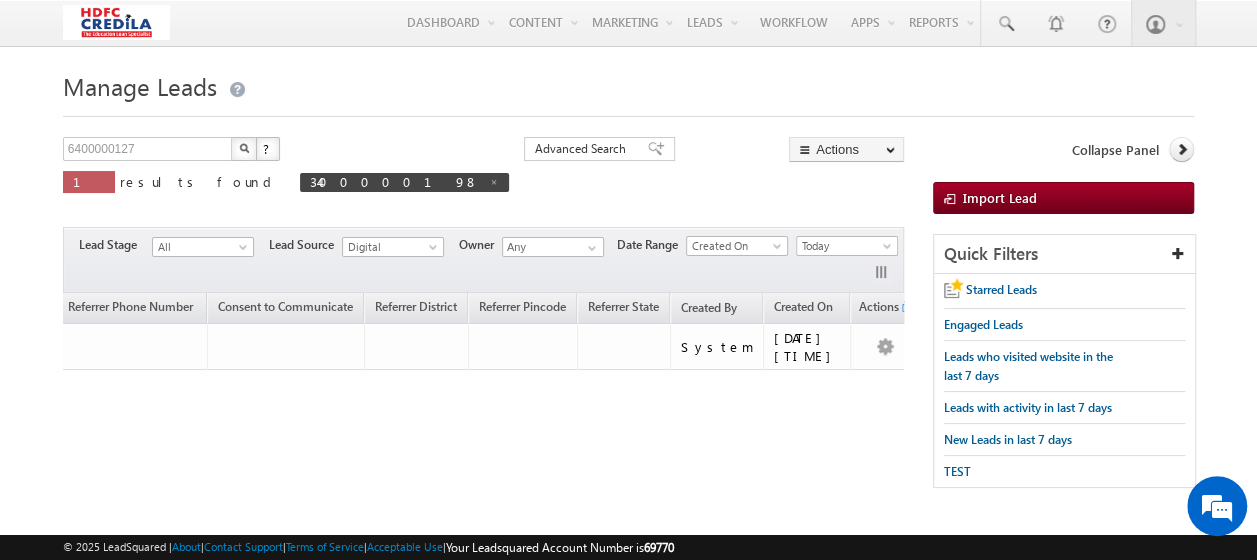 click at bounding box center (244, 148) 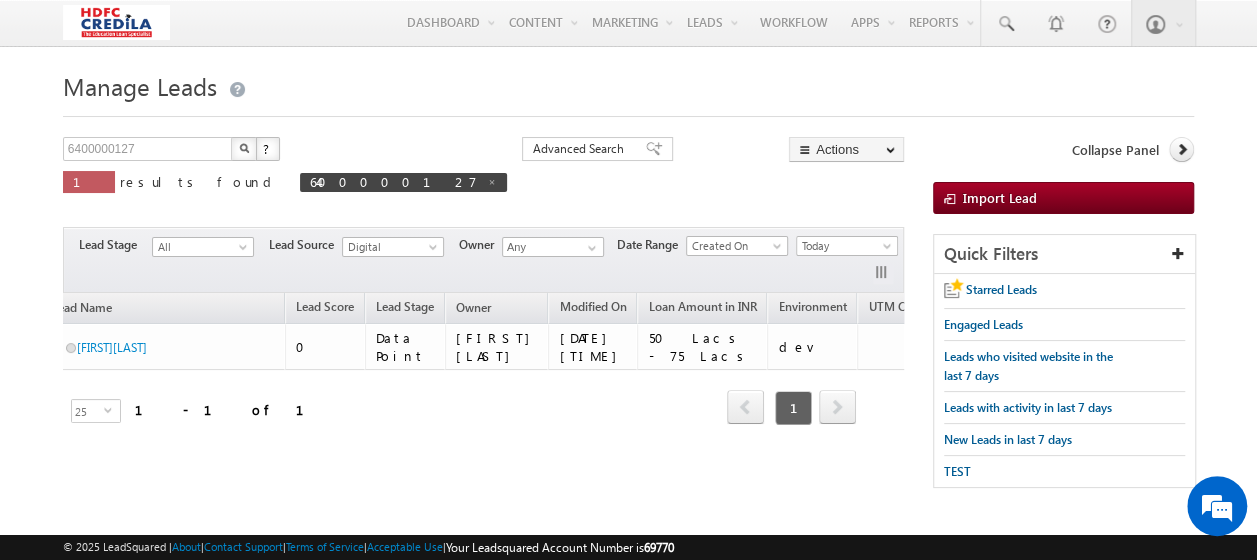 scroll, scrollTop: 0, scrollLeft: 0, axis: both 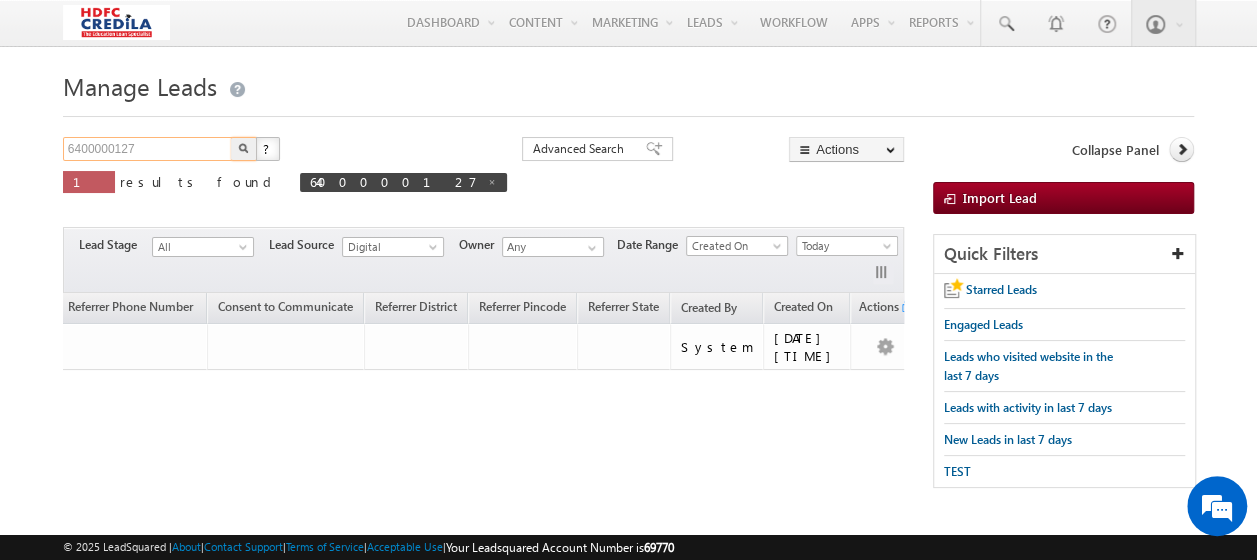 drag, startPoint x: 162, startPoint y: 154, endPoint x: 42, endPoint y: 158, distance: 120.06665 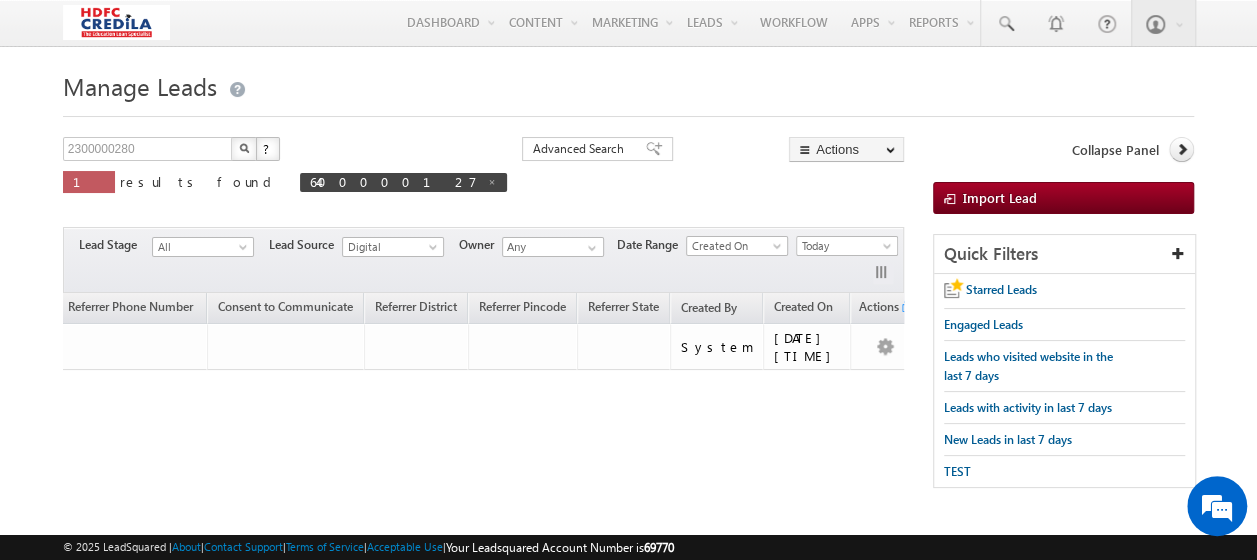 click at bounding box center (244, 148) 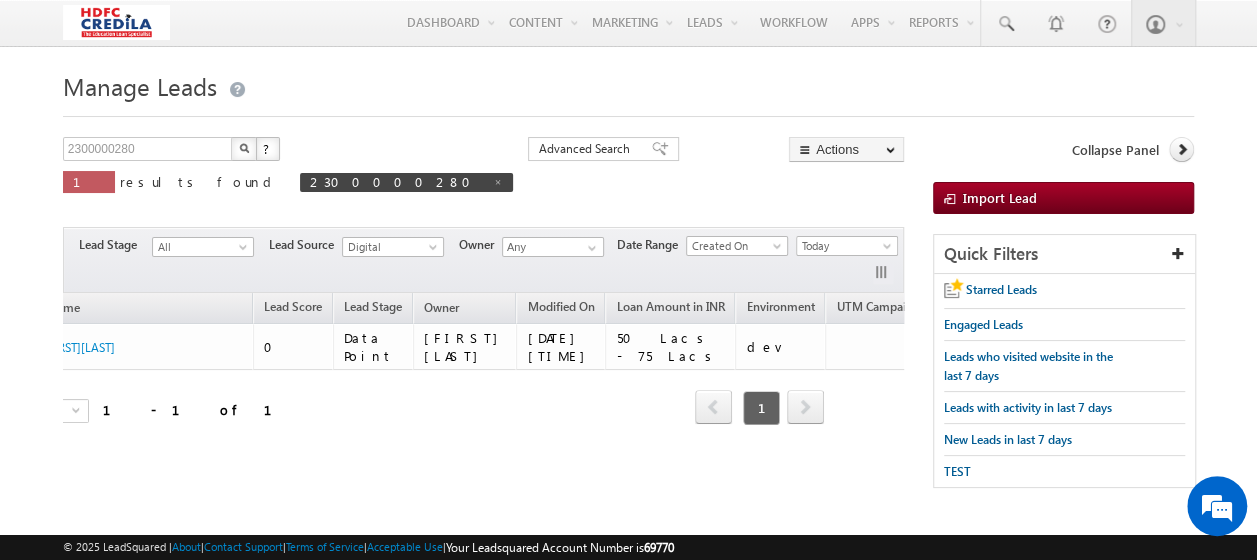 scroll, scrollTop: 0, scrollLeft: 0, axis: both 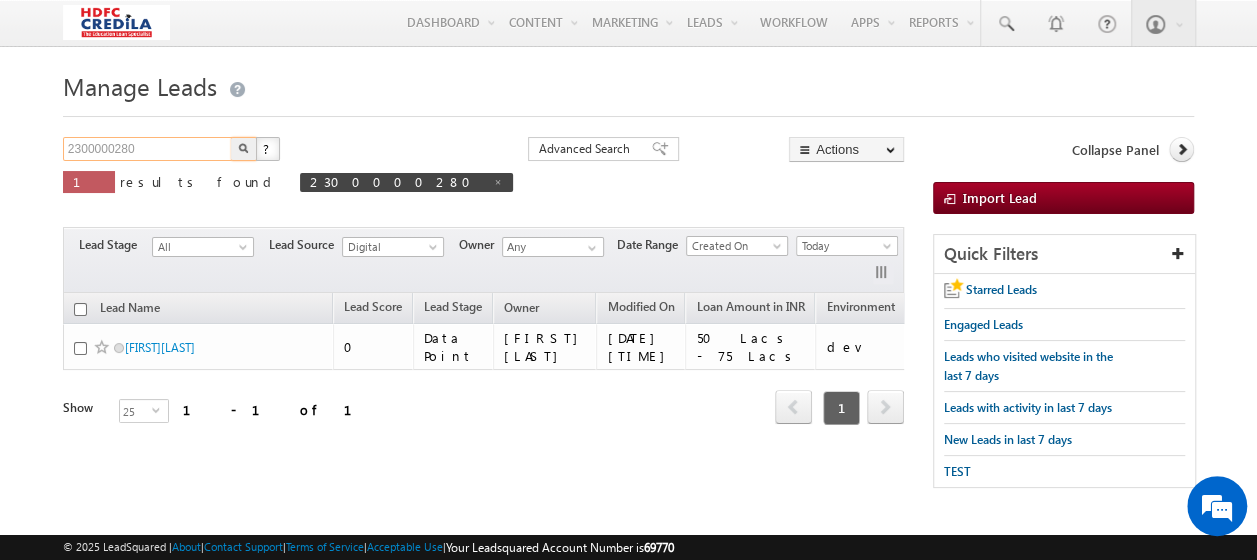 drag, startPoint x: 162, startPoint y: 159, endPoint x: 14, endPoint y: 158, distance: 148.00337 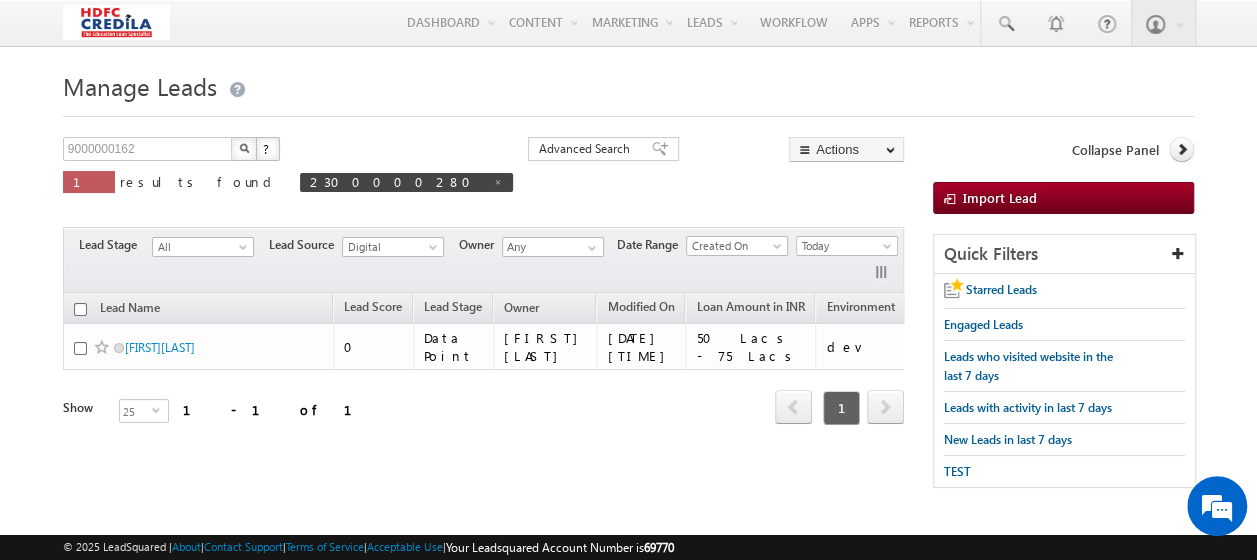 click at bounding box center (244, 148) 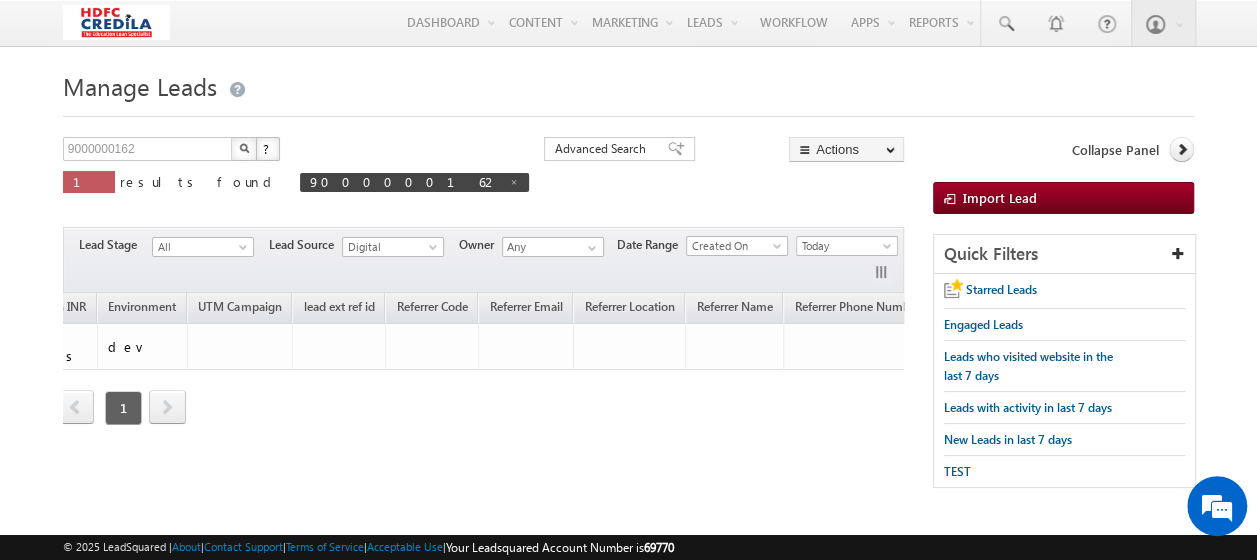 scroll, scrollTop: 0, scrollLeft: 0, axis: both 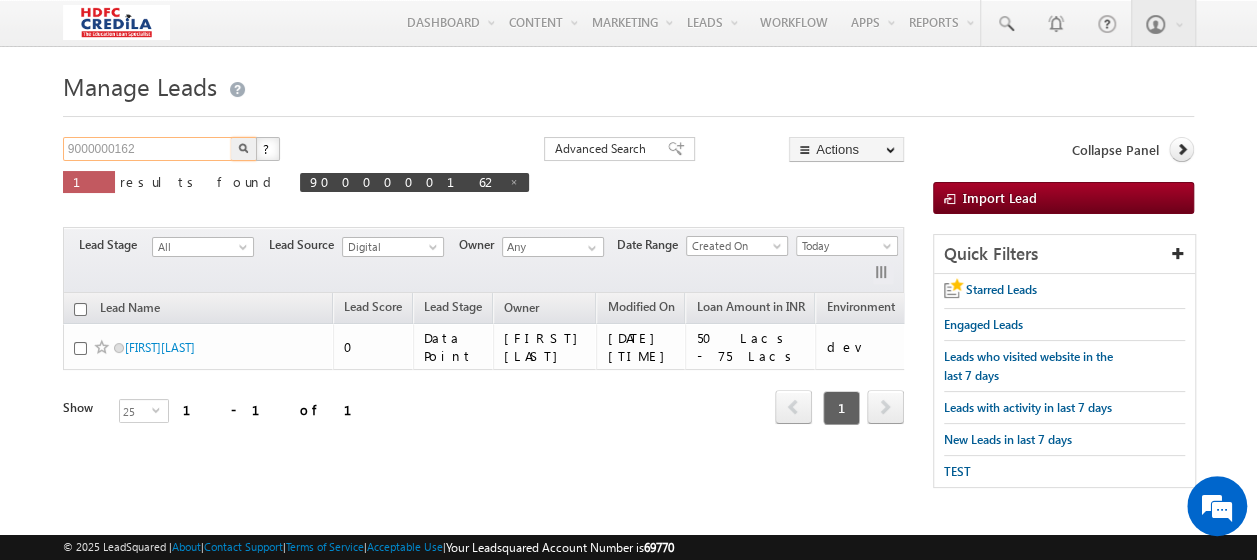 drag, startPoint x: 148, startPoint y: 149, endPoint x: 14, endPoint y: 141, distance: 134.23859 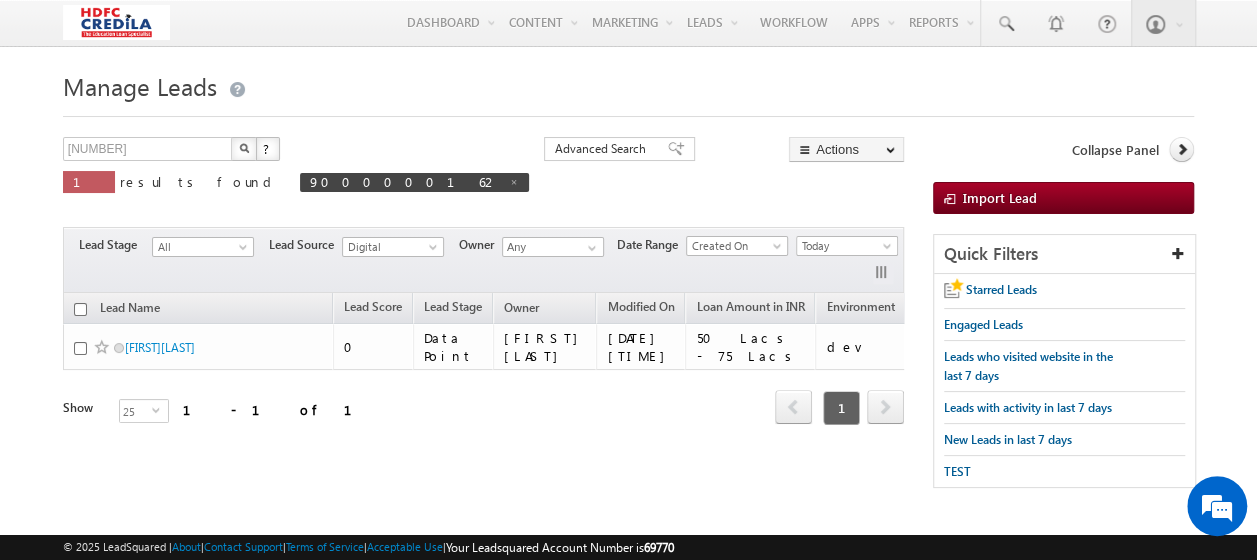click at bounding box center [244, 148] 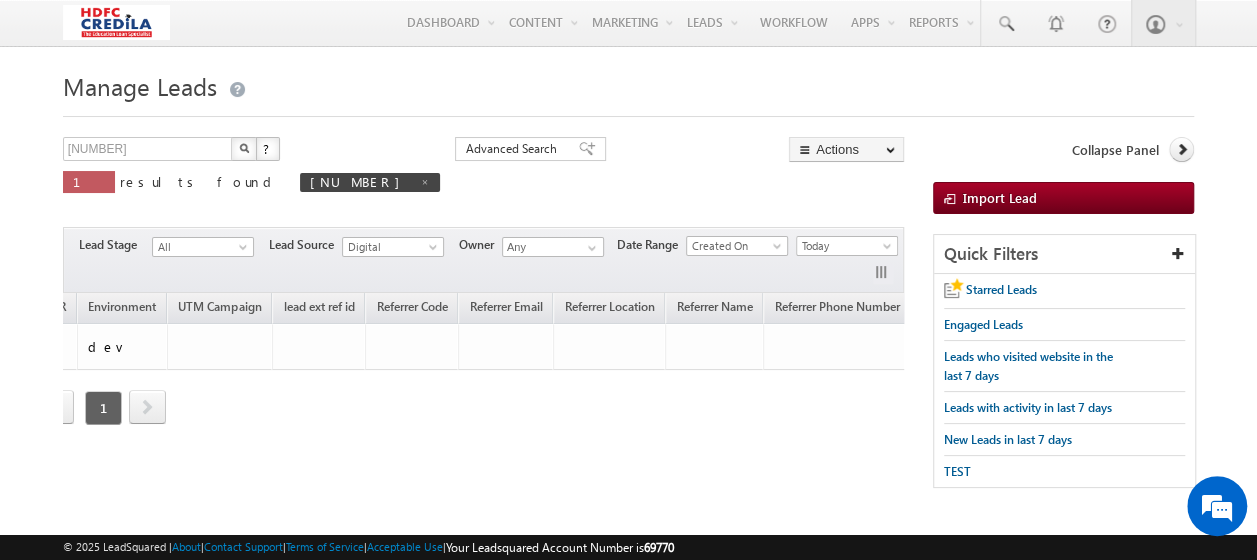scroll, scrollTop: 0, scrollLeft: 1444, axis: horizontal 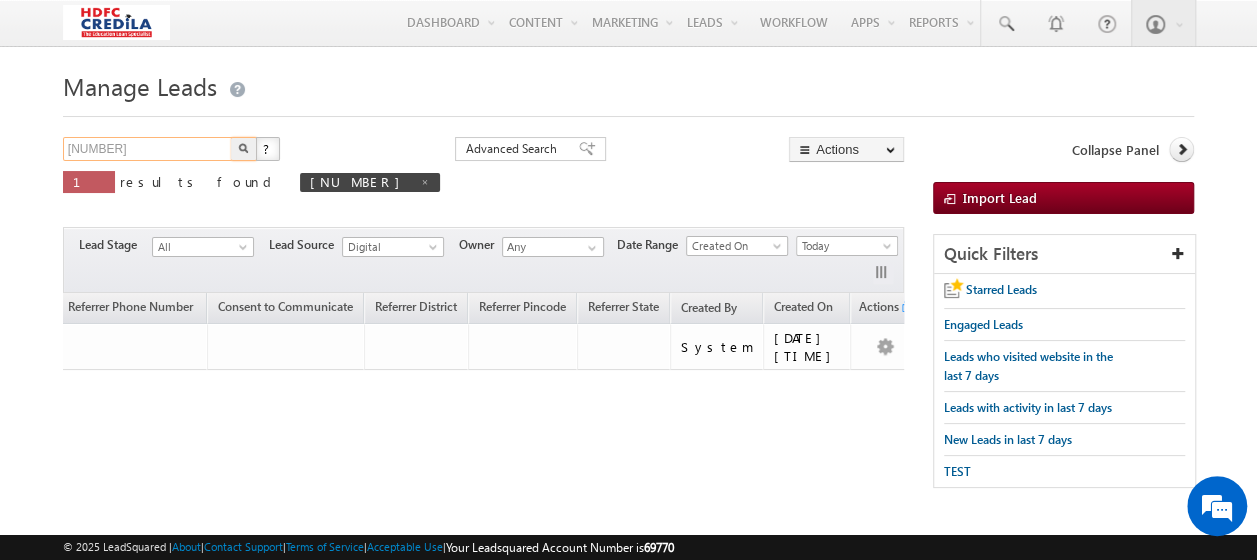 drag, startPoint x: 94, startPoint y: 134, endPoint x: 20, endPoint y: 147, distance: 75.13322 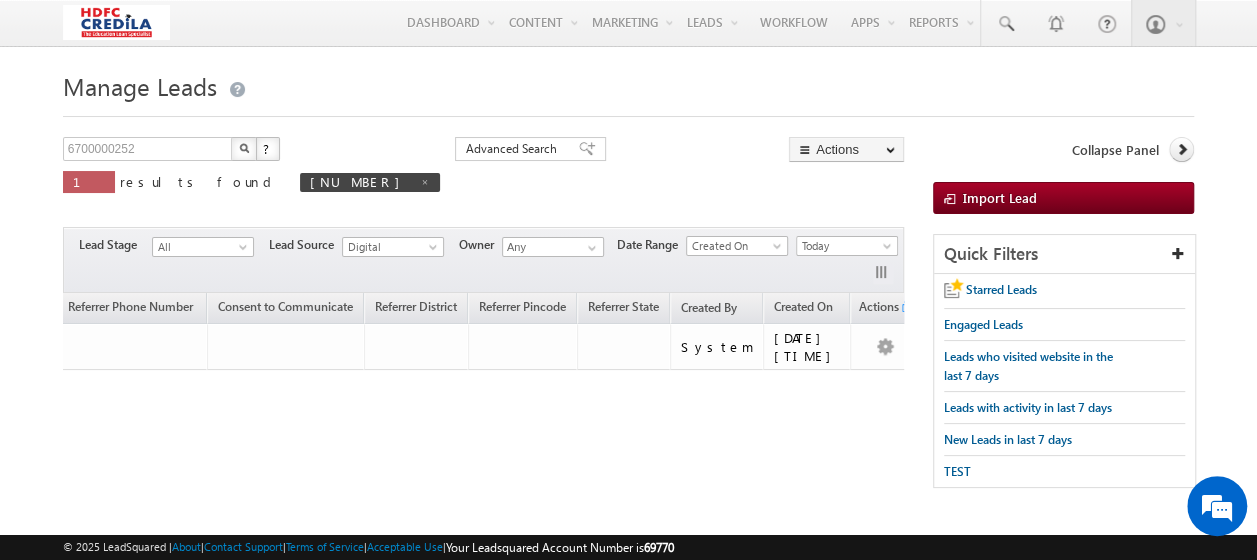 click at bounding box center [244, 149] 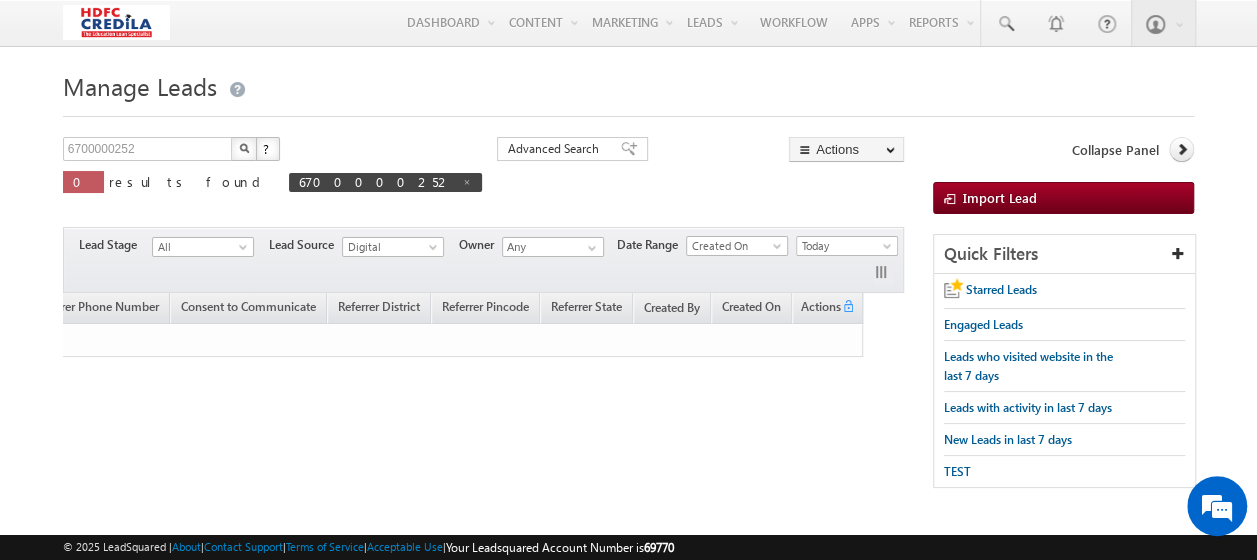 scroll, scrollTop: 0, scrollLeft: 1270, axis: horizontal 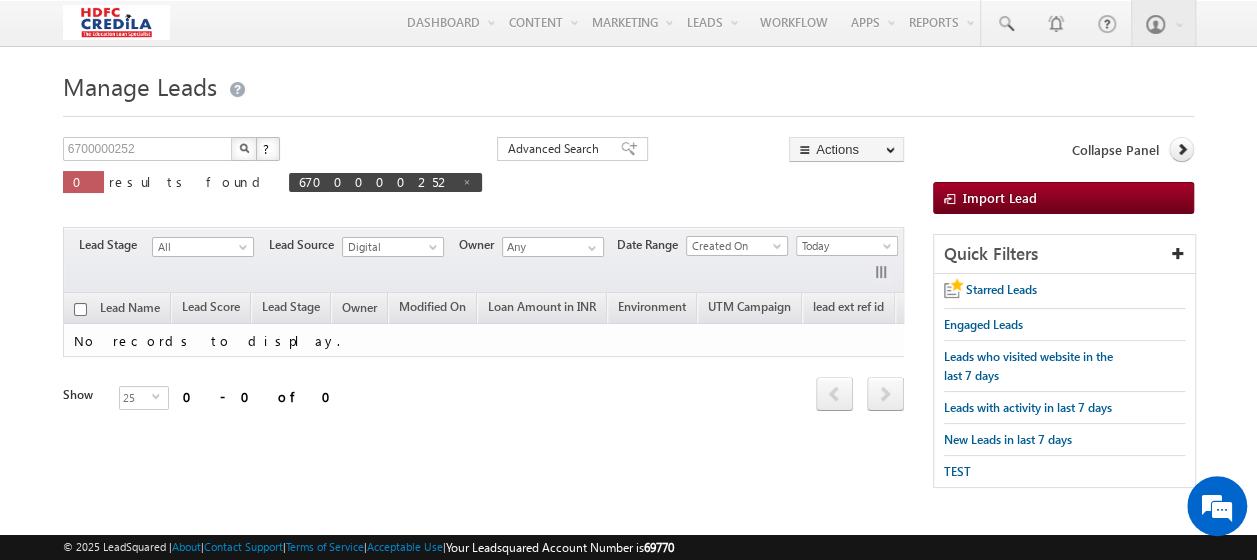 click at bounding box center [244, 148] 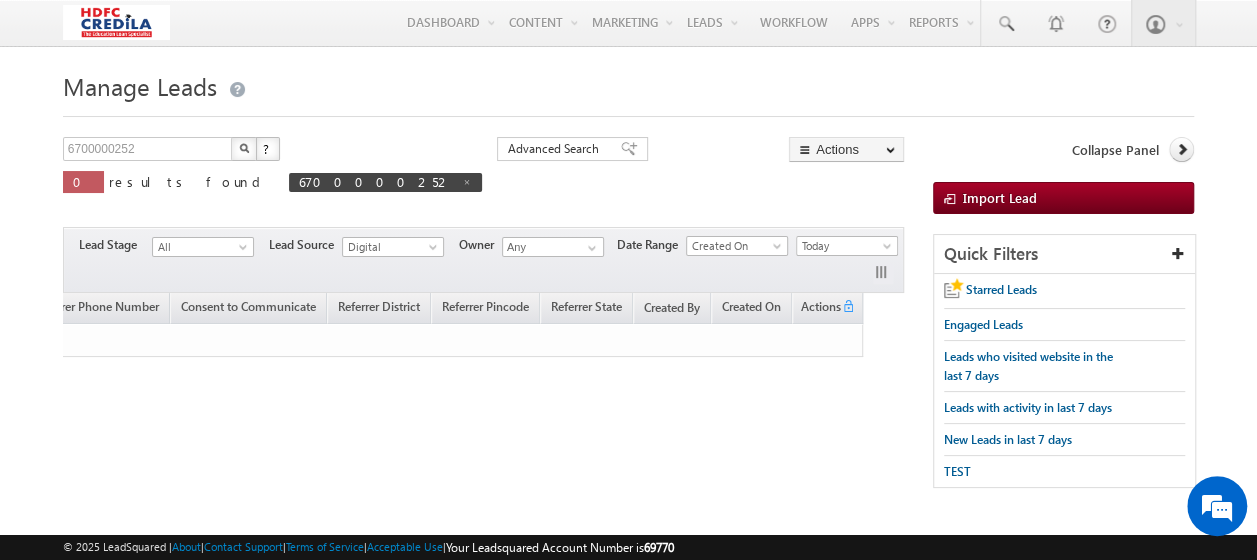 scroll, scrollTop: 0, scrollLeft: 0, axis: both 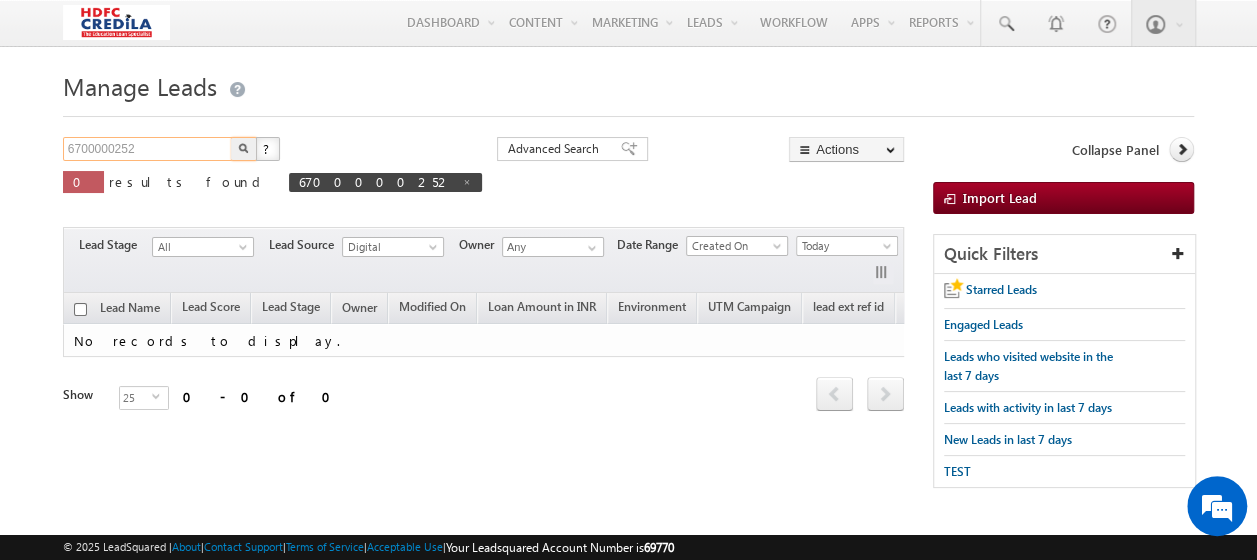 drag, startPoint x: 166, startPoint y: 150, endPoint x: 48, endPoint y: 146, distance: 118.06778 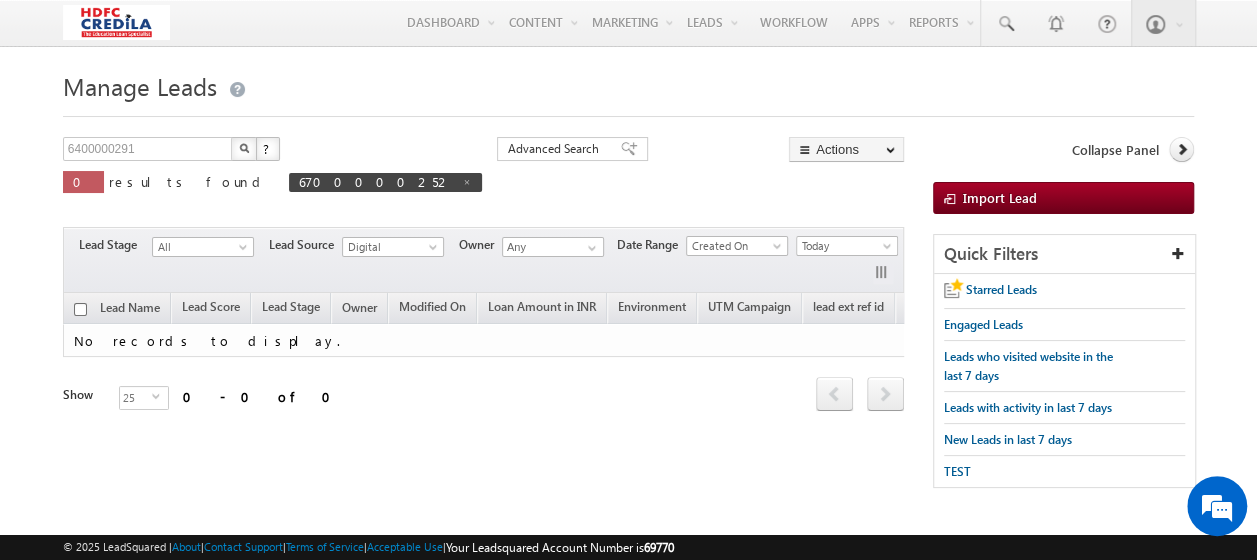 click at bounding box center [244, 148] 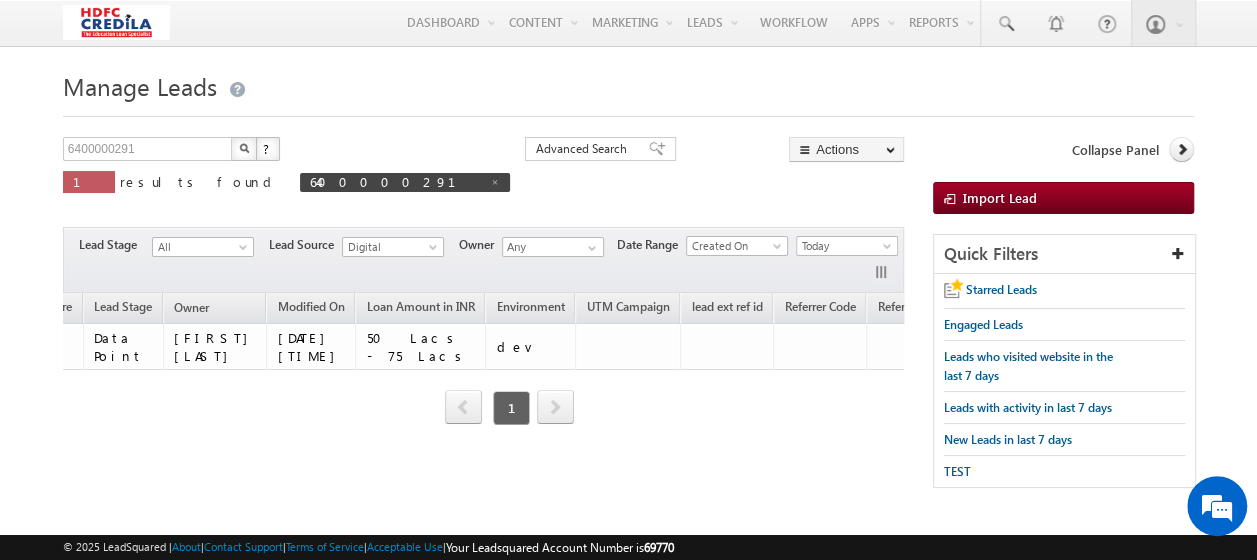 scroll, scrollTop: 0, scrollLeft: 0, axis: both 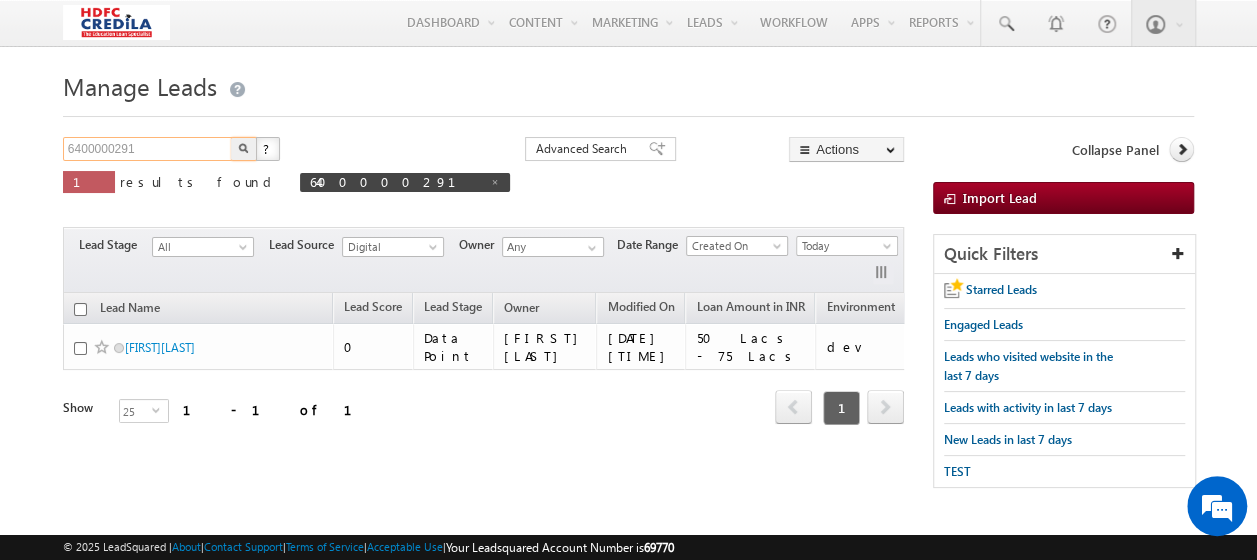drag, startPoint x: 158, startPoint y: 149, endPoint x: 26, endPoint y: 146, distance: 132.03409 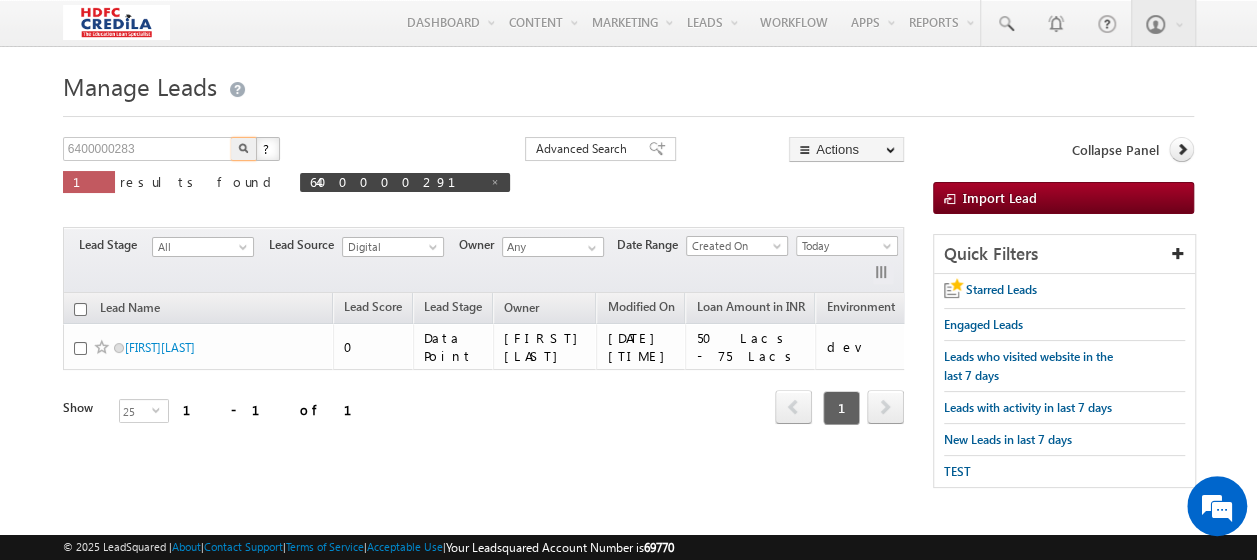 click at bounding box center (244, 149) 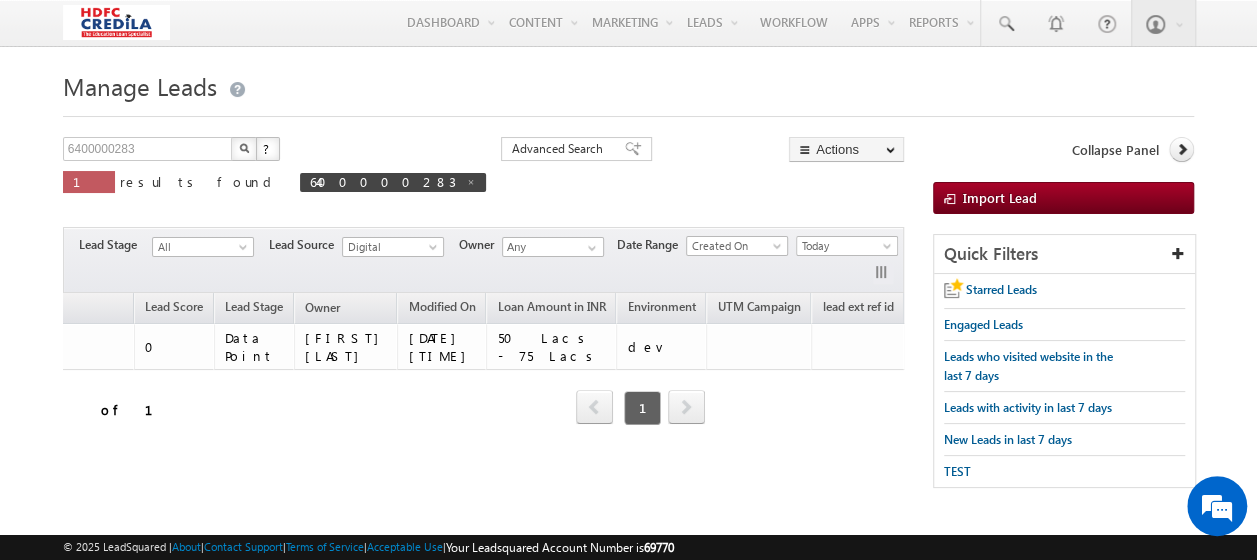 scroll, scrollTop: 0, scrollLeft: 0, axis: both 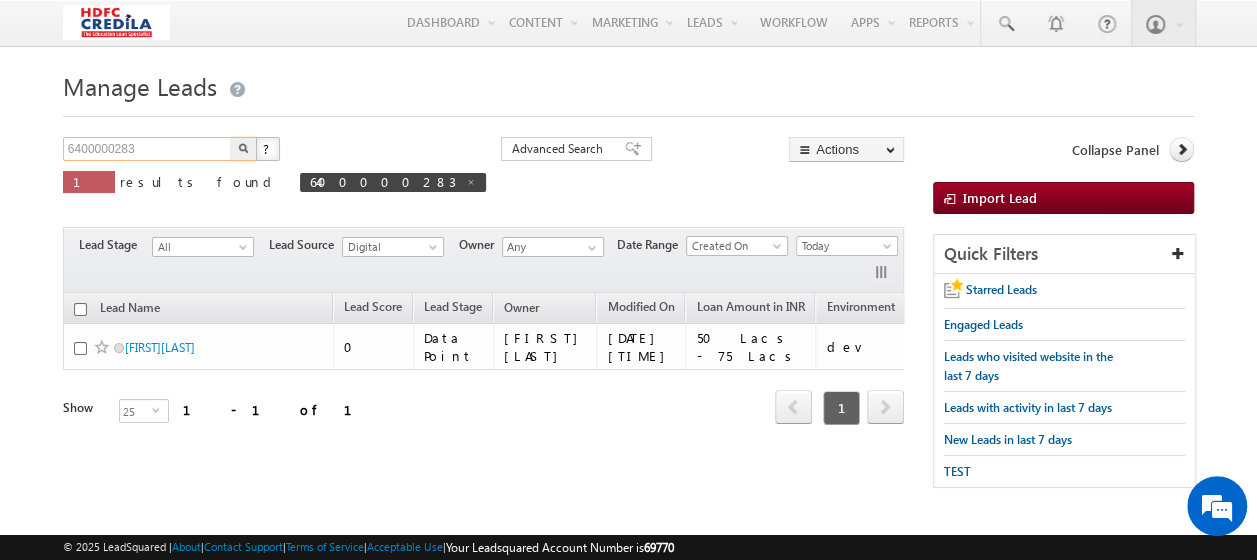 drag, startPoint x: 167, startPoint y: 146, endPoint x: 40, endPoint y: 136, distance: 127.39309 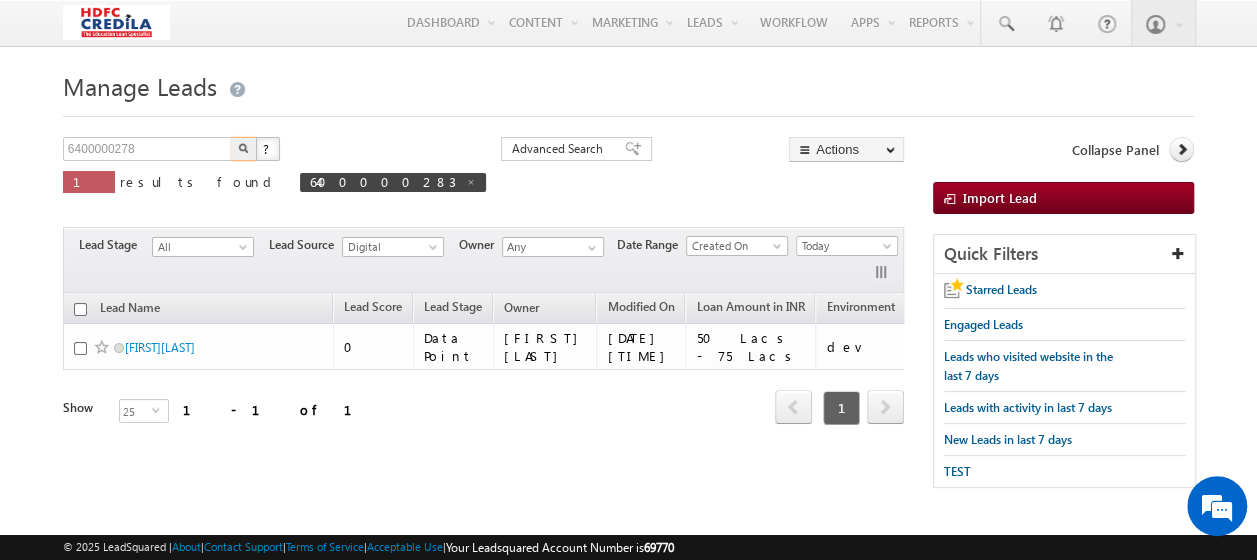 click at bounding box center (243, 148) 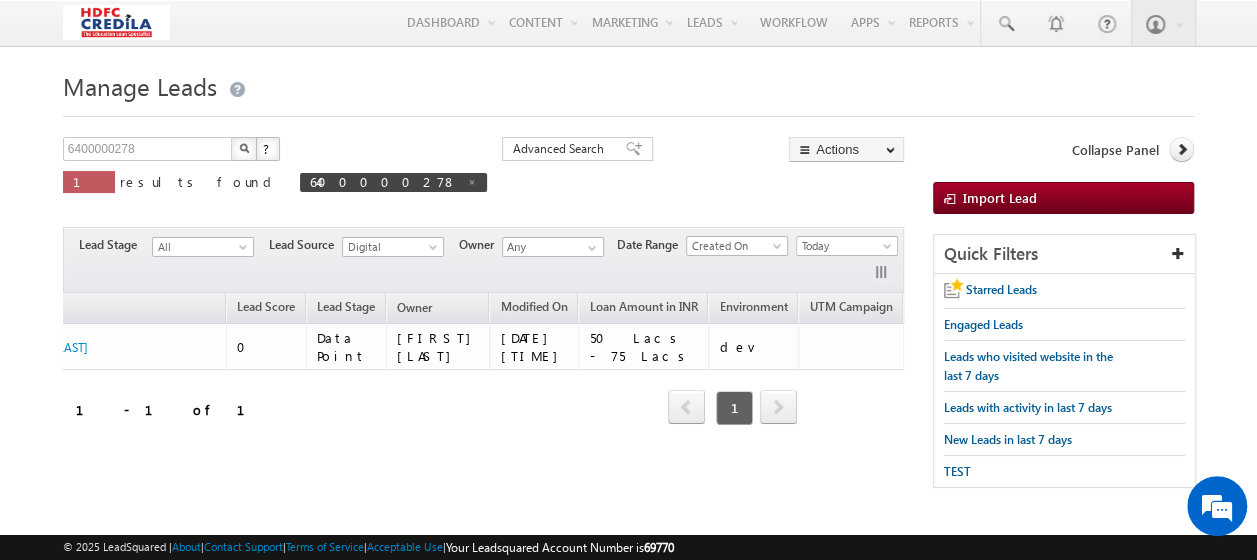 scroll, scrollTop: 0, scrollLeft: 76, axis: horizontal 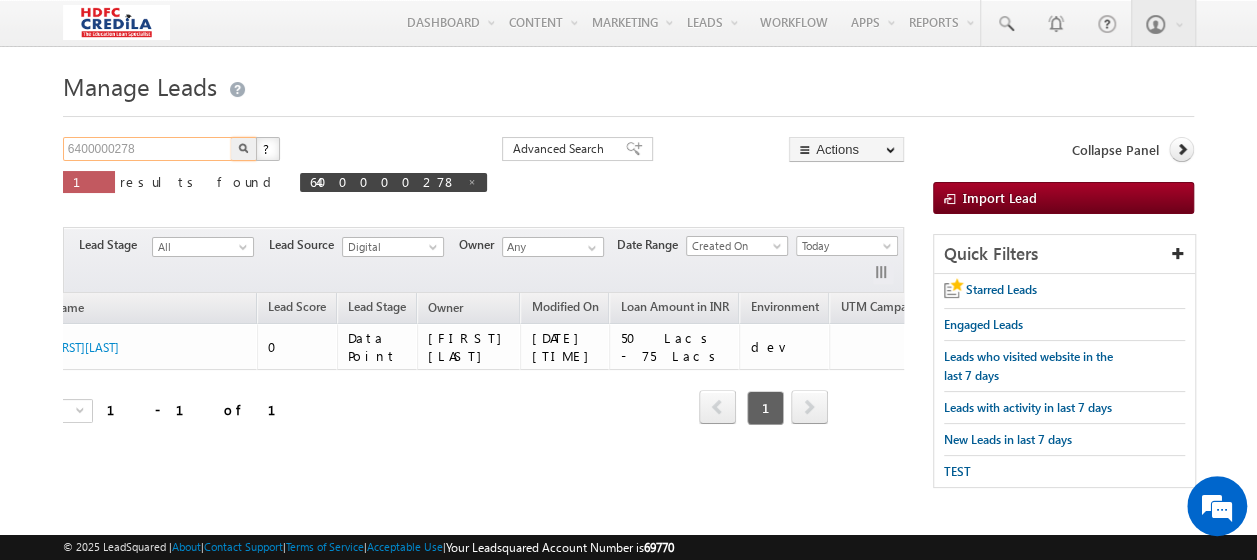drag, startPoint x: 170, startPoint y: 146, endPoint x: 31, endPoint y: 140, distance: 139.12944 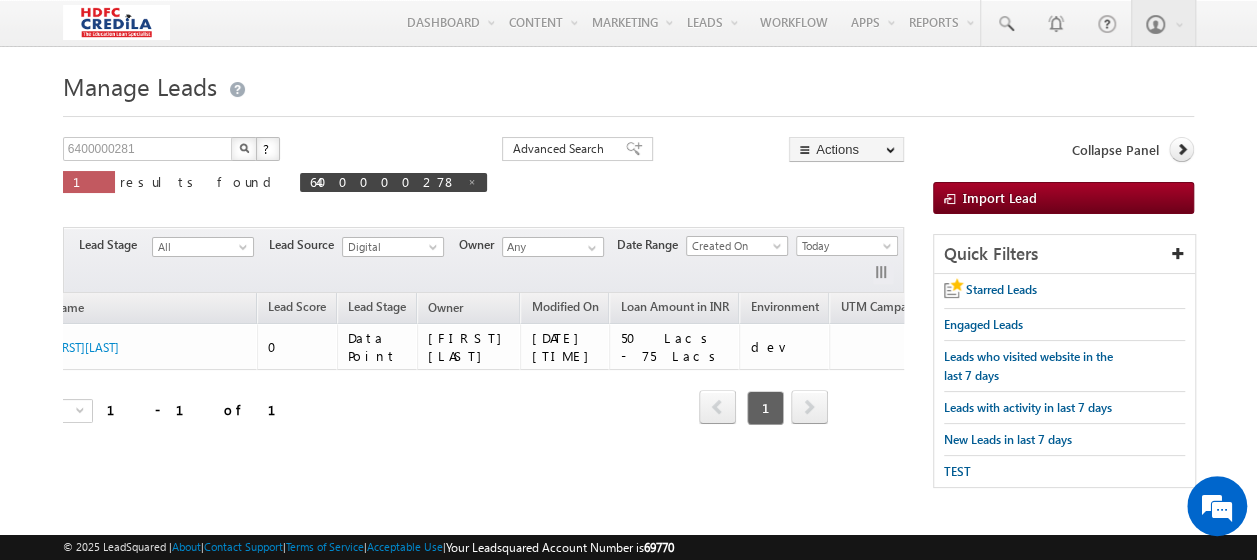 click at bounding box center [244, 149] 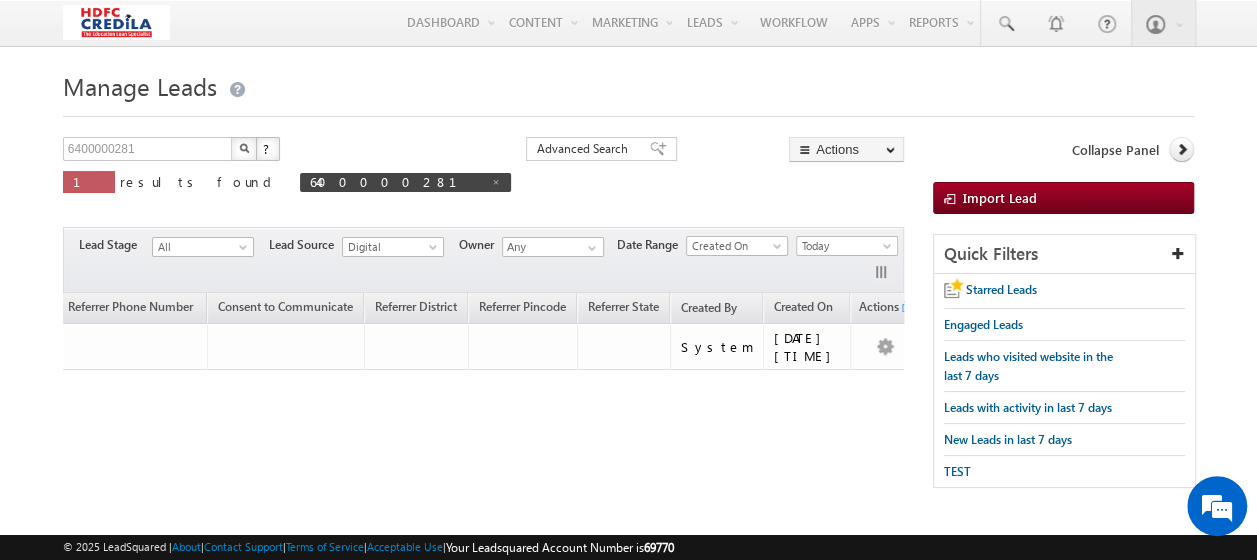 scroll, scrollTop: 0, scrollLeft: 0, axis: both 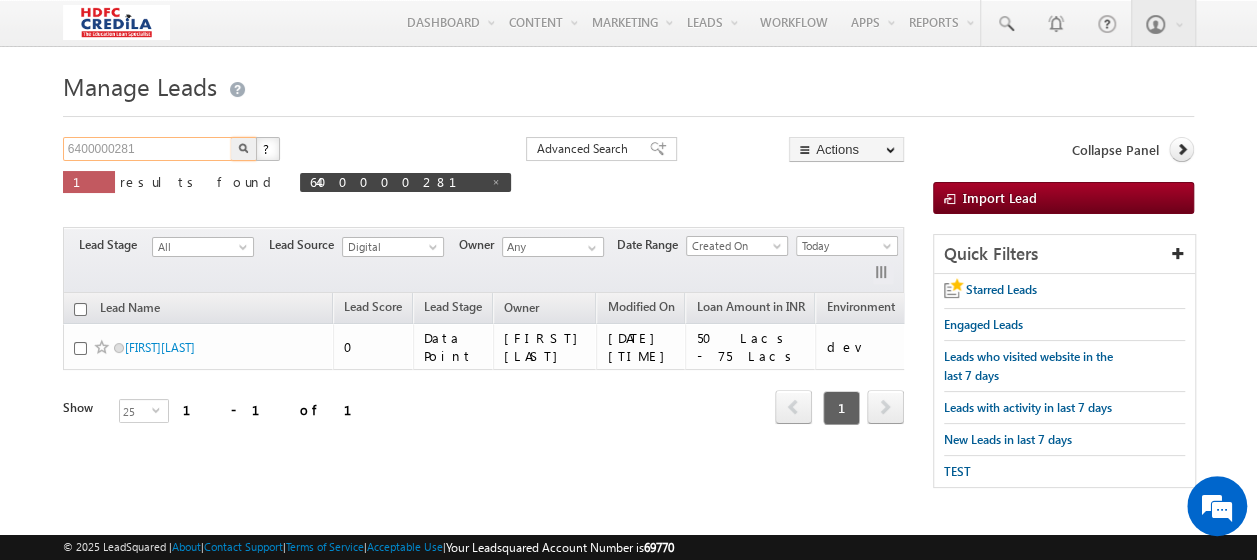drag, startPoint x: 164, startPoint y: 148, endPoint x: 22, endPoint y: 136, distance: 142.50613 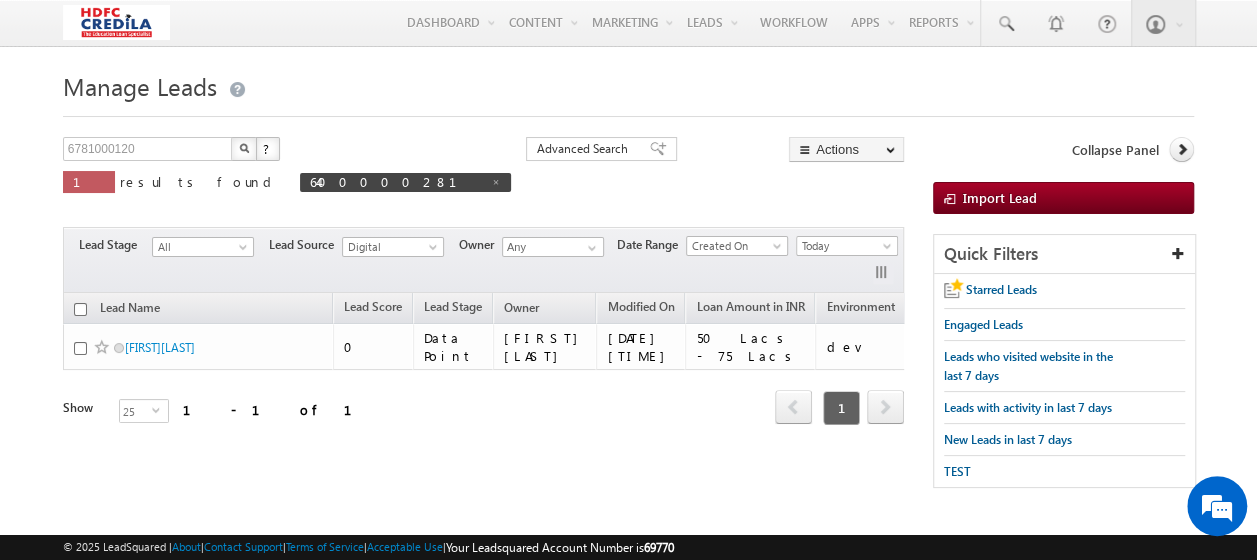 click at bounding box center [244, 149] 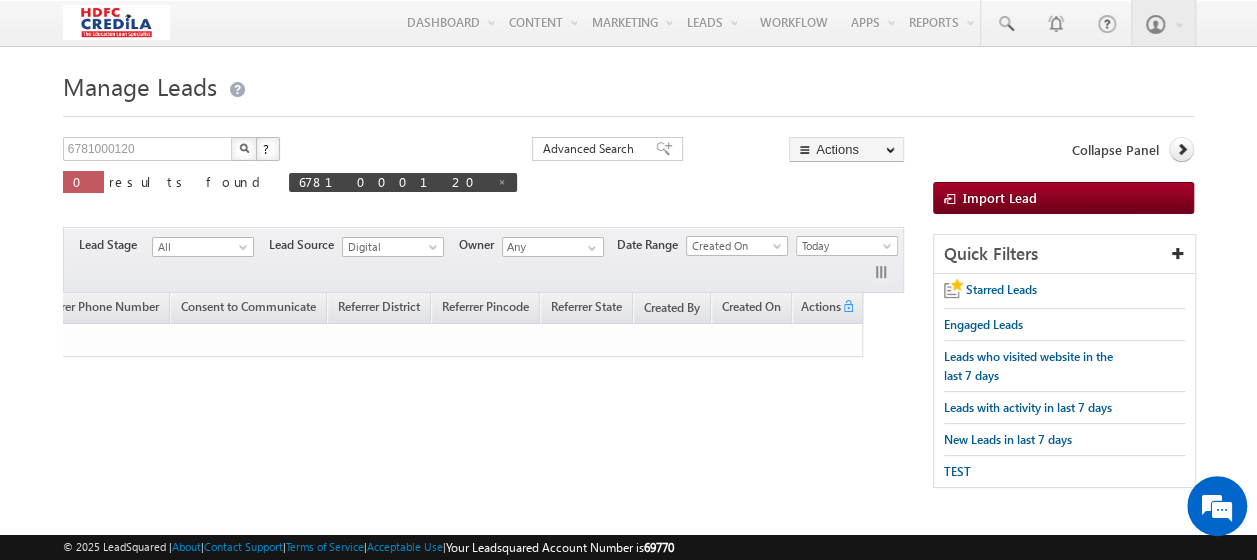 scroll, scrollTop: 0, scrollLeft: 0, axis: both 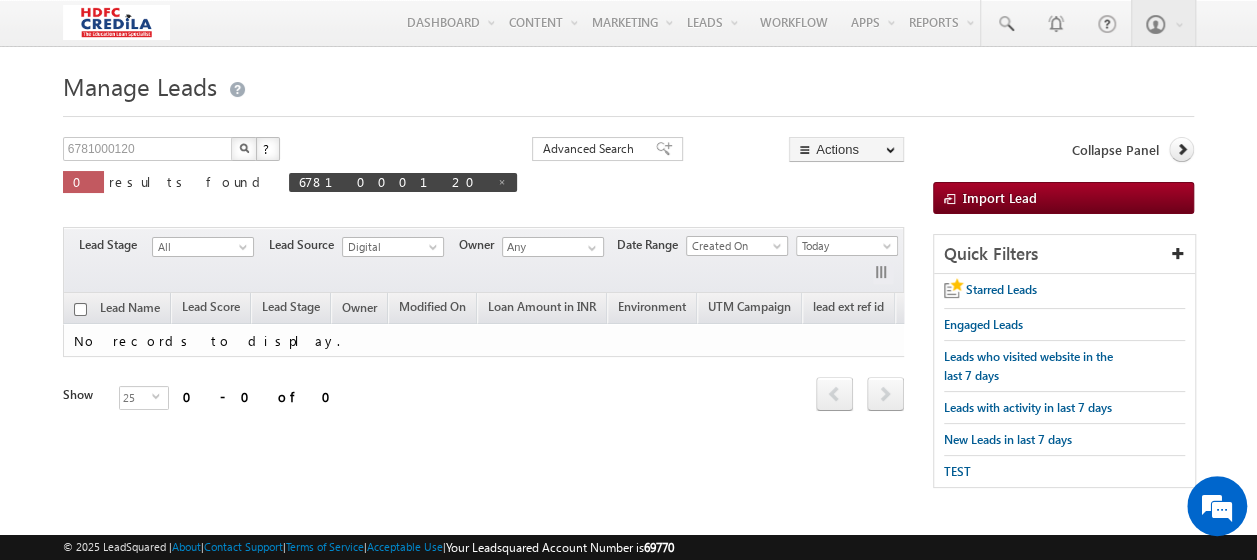 click at bounding box center [244, 148] 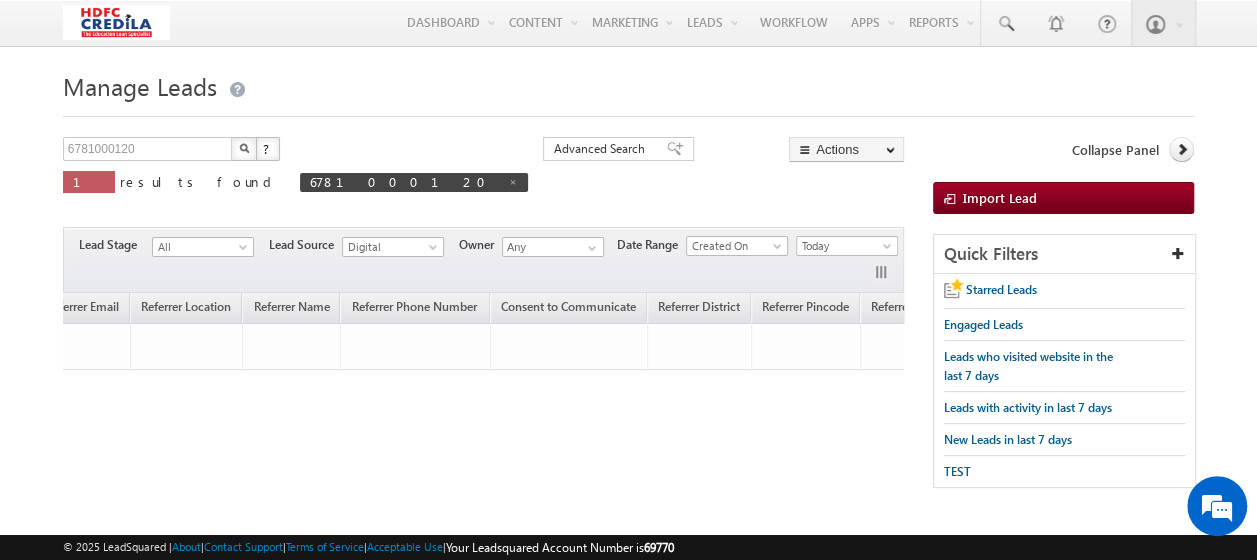 scroll, scrollTop: 0, scrollLeft: 1444, axis: horizontal 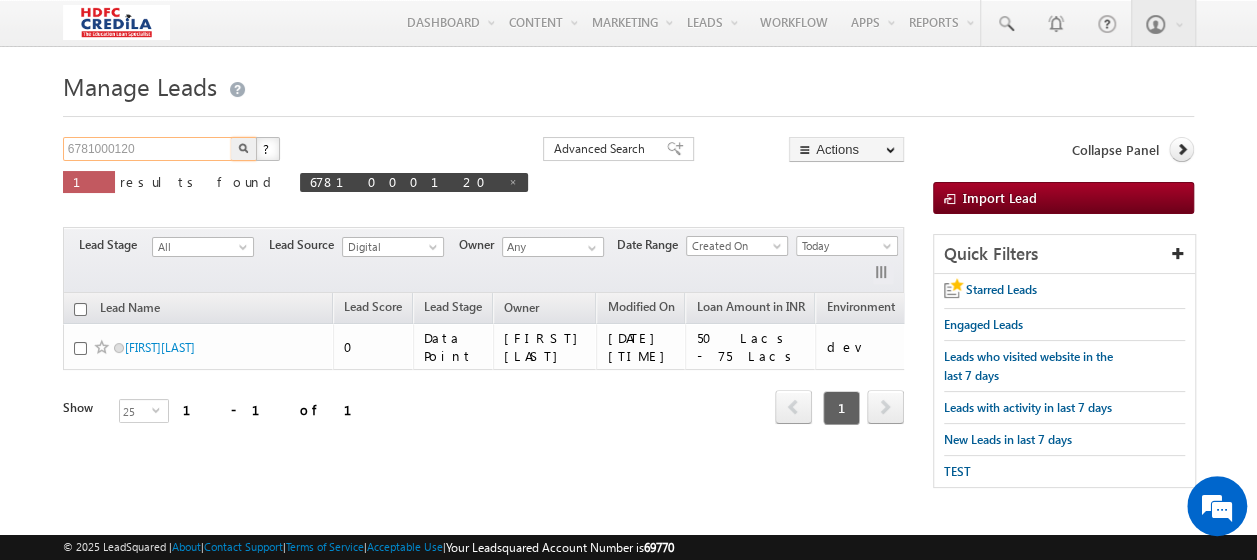 drag, startPoint x: 164, startPoint y: 152, endPoint x: -4, endPoint y: 144, distance: 168.19037 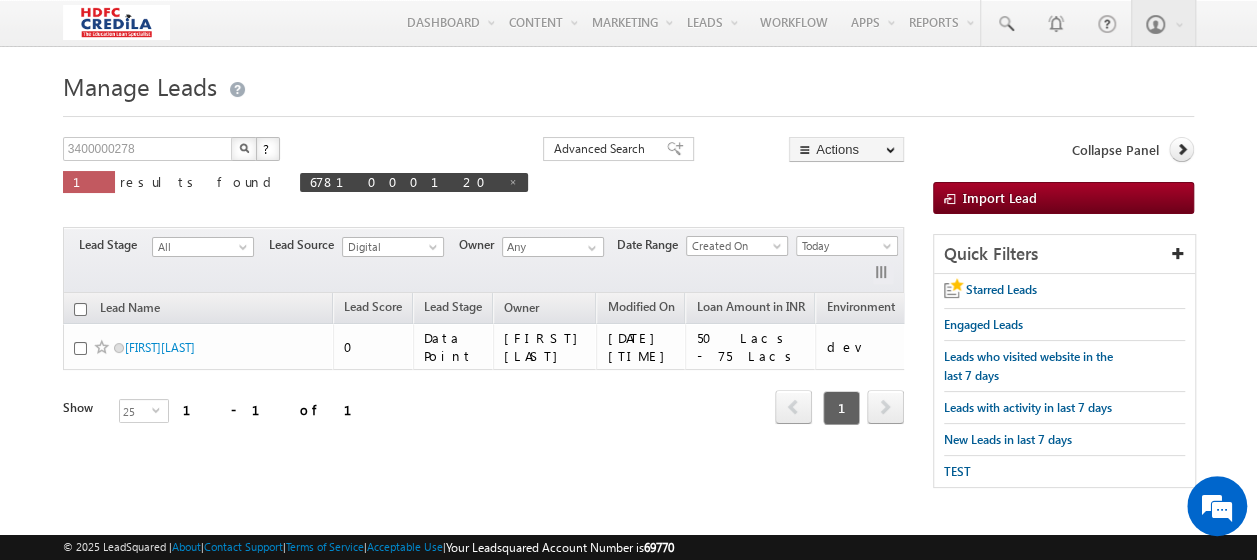 click at bounding box center (244, 149) 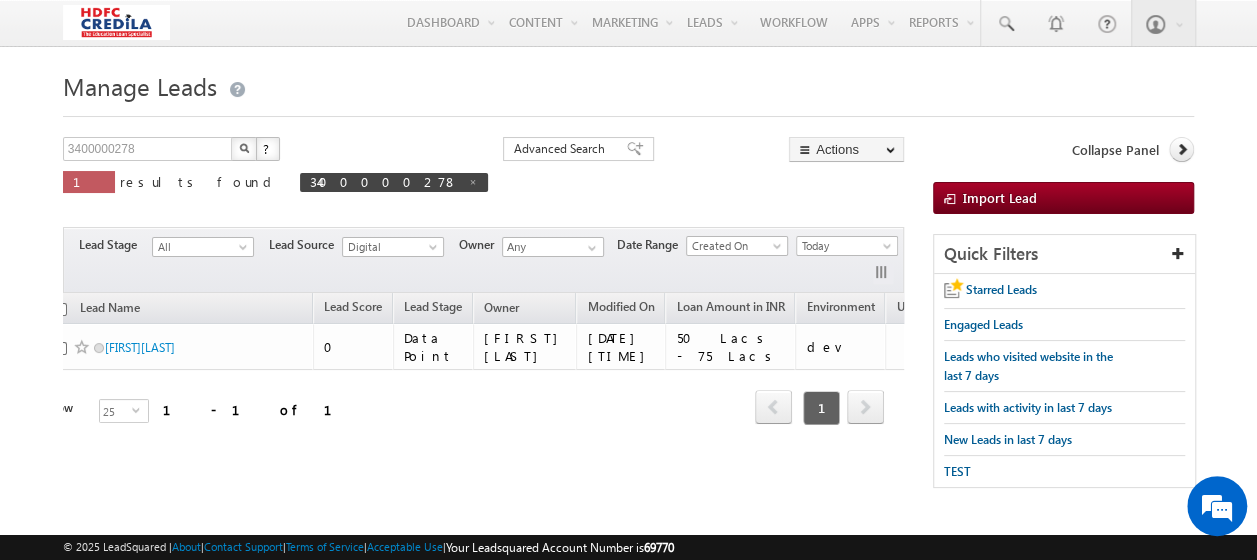 scroll, scrollTop: 0, scrollLeft: 0, axis: both 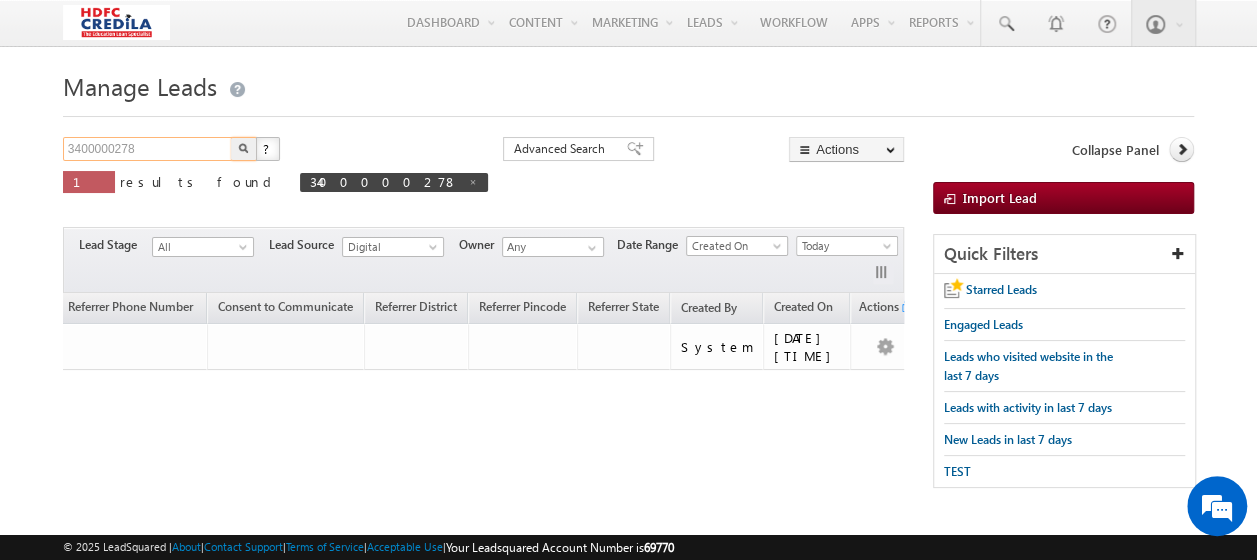 drag, startPoint x: 158, startPoint y: 150, endPoint x: -4, endPoint y: 143, distance: 162.15117 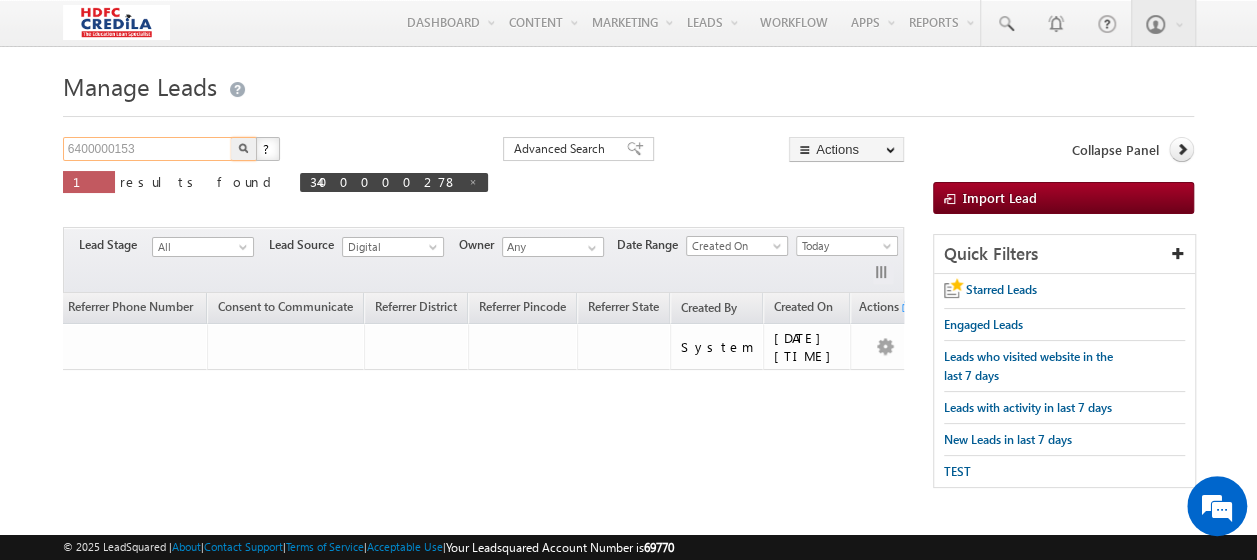 type on "6400000153" 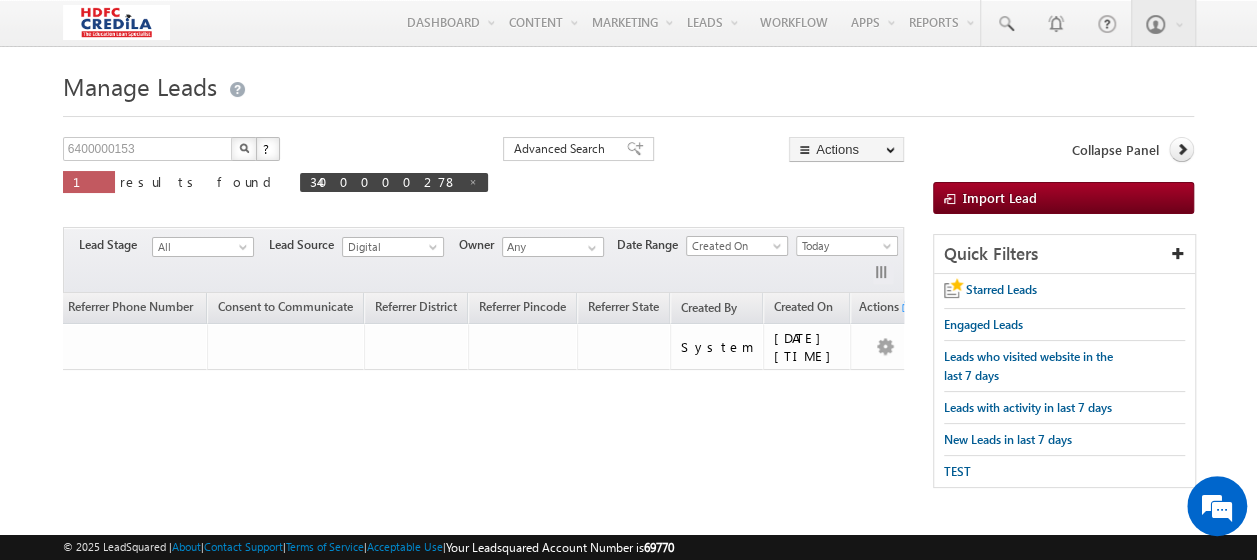 click at bounding box center (244, 149) 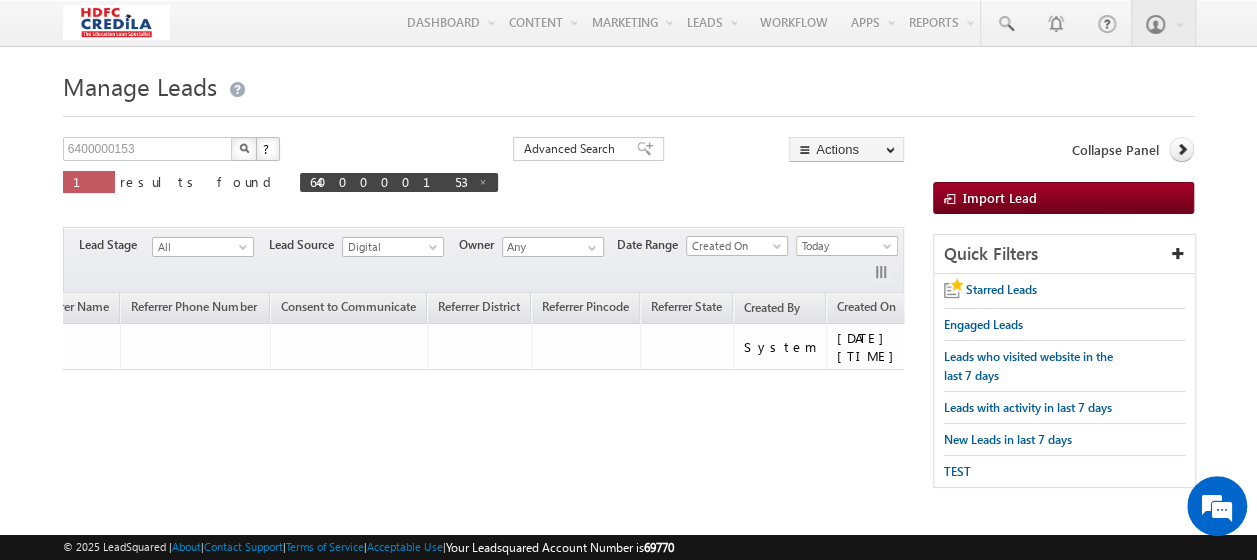 scroll, scrollTop: 0, scrollLeft: 1444, axis: horizontal 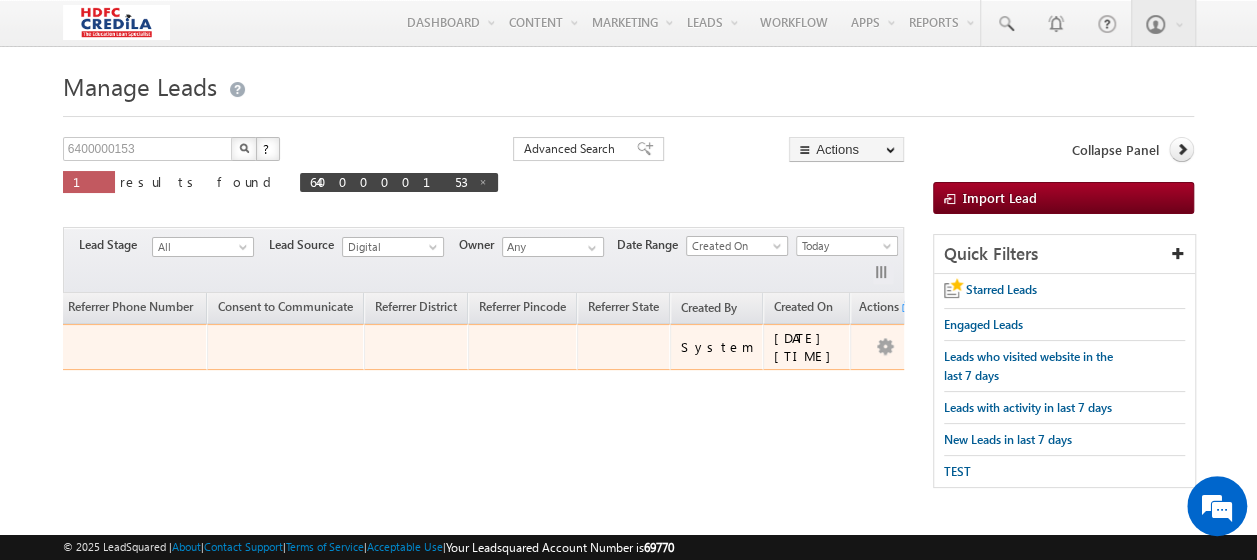 drag, startPoint x: 782, startPoint y: 353, endPoint x: 760, endPoint y: 354, distance: 22.022715 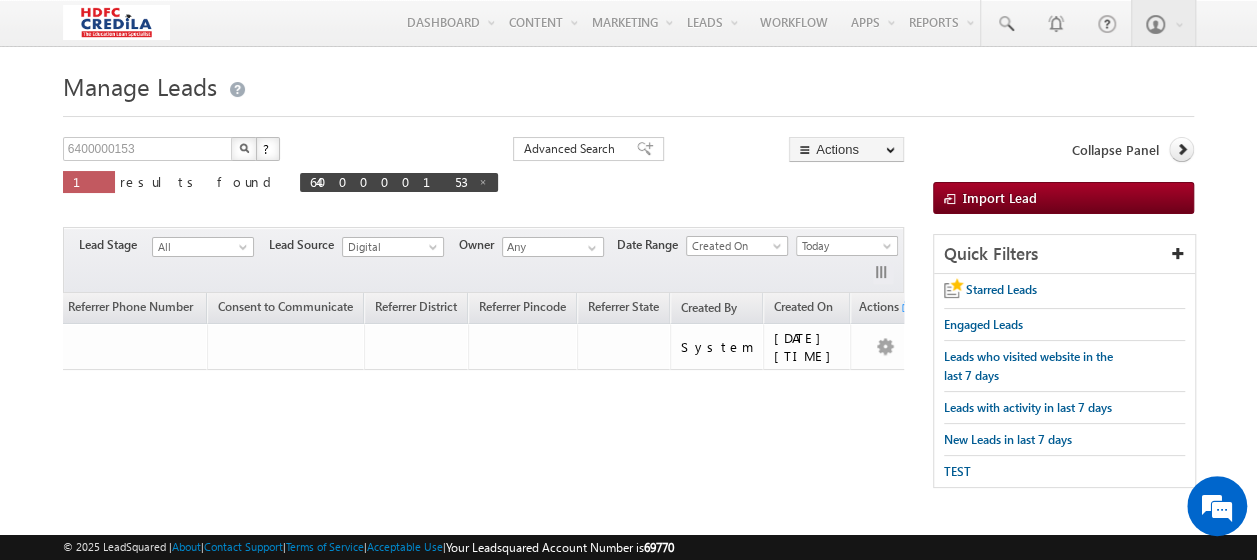 drag, startPoint x: 760, startPoint y: 354, endPoint x: 653, endPoint y: 430, distance: 131.24405 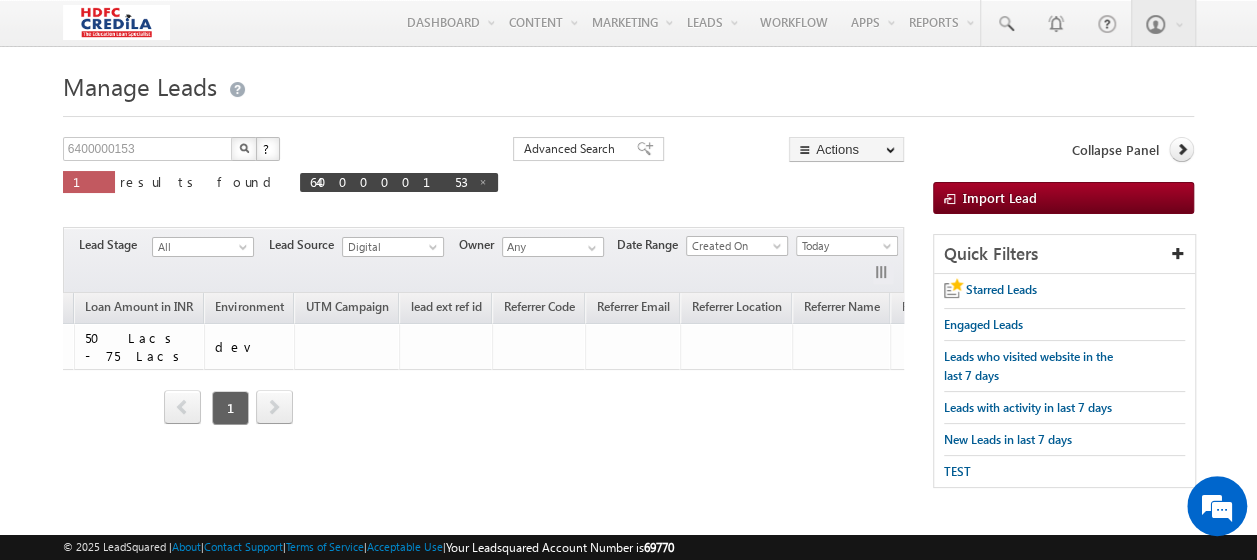 scroll, scrollTop: 0, scrollLeft: 0, axis: both 